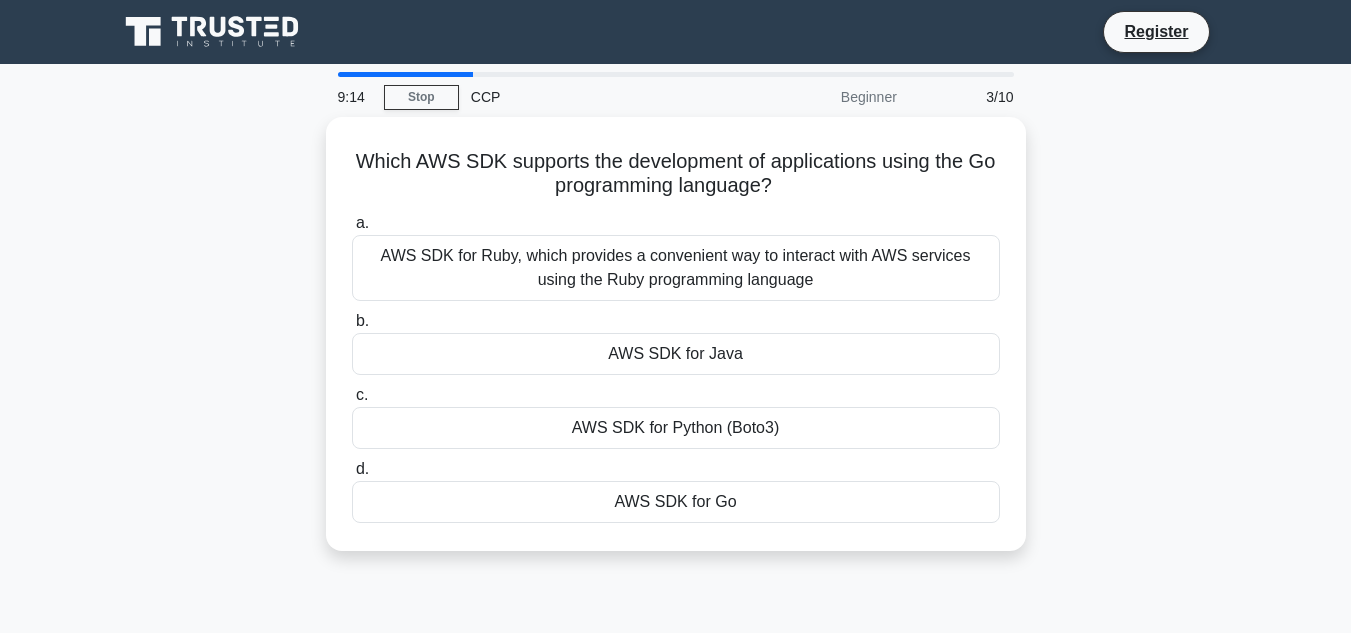 scroll, scrollTop: 0, scrollLeft: 0, axis: both 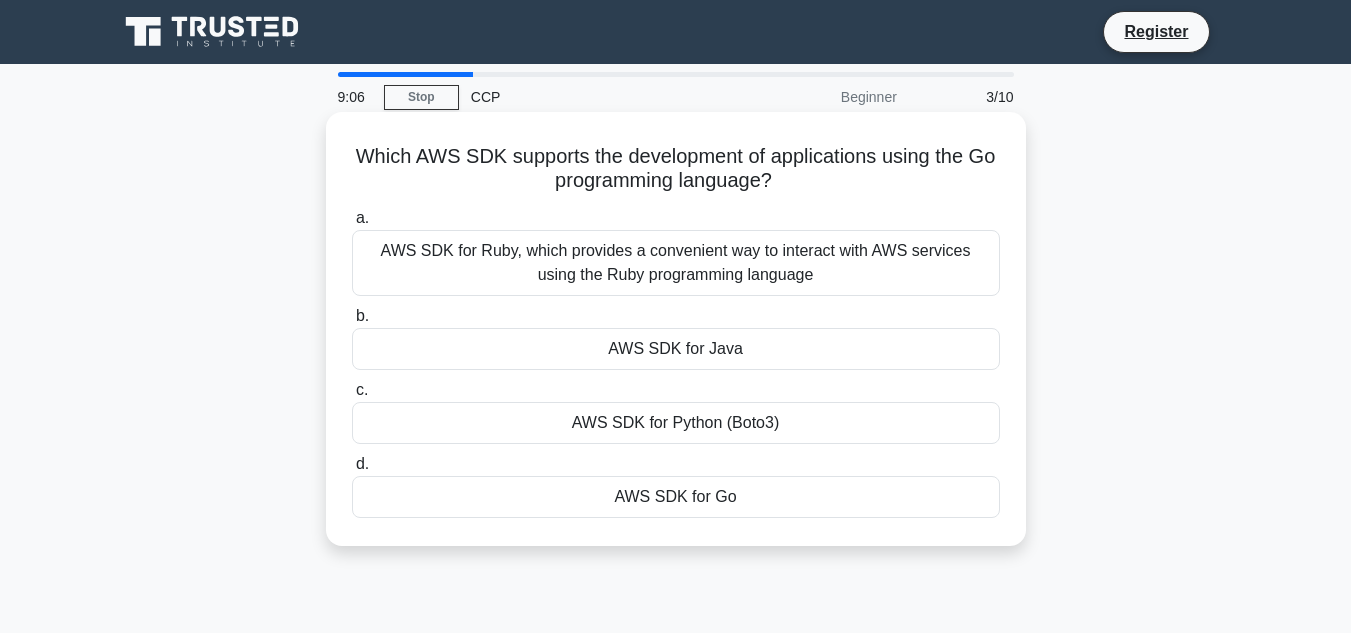 click on "AWS SDK for Go" at bounding box center (676, 497) 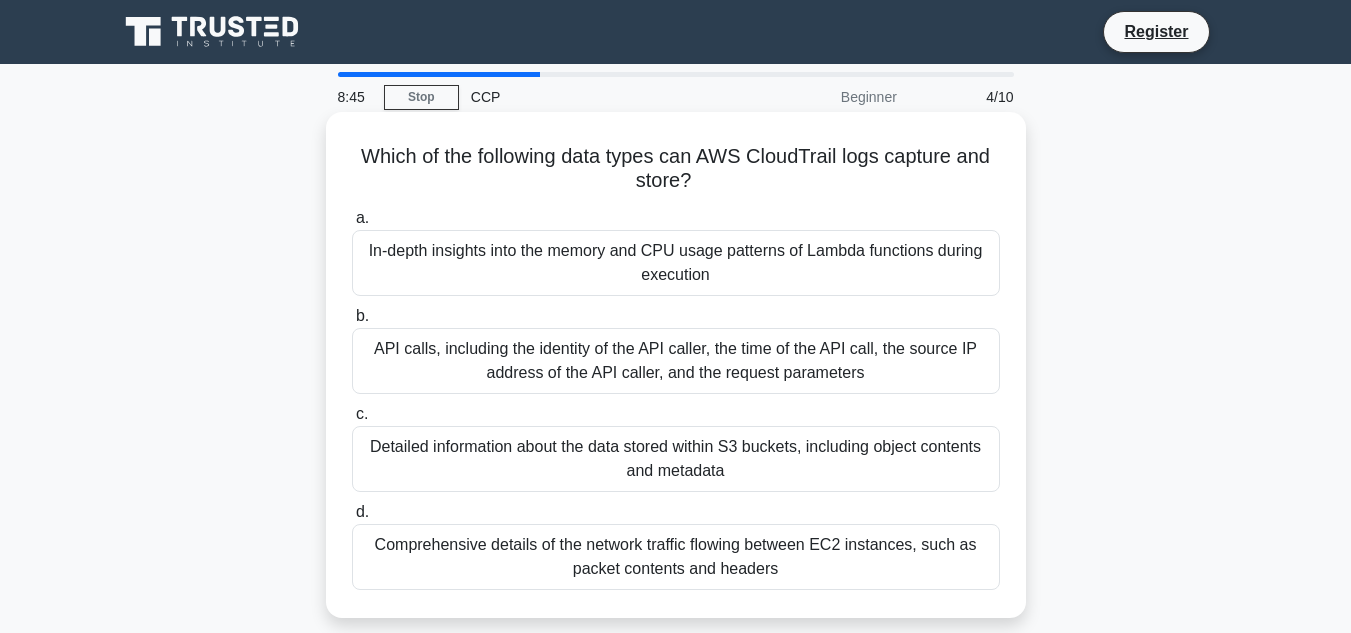 click on "API calls, including the identity of the API caller, the time of the API call, the source IP address of the API caller, and the request parameters" at bounding box center (676, 361) 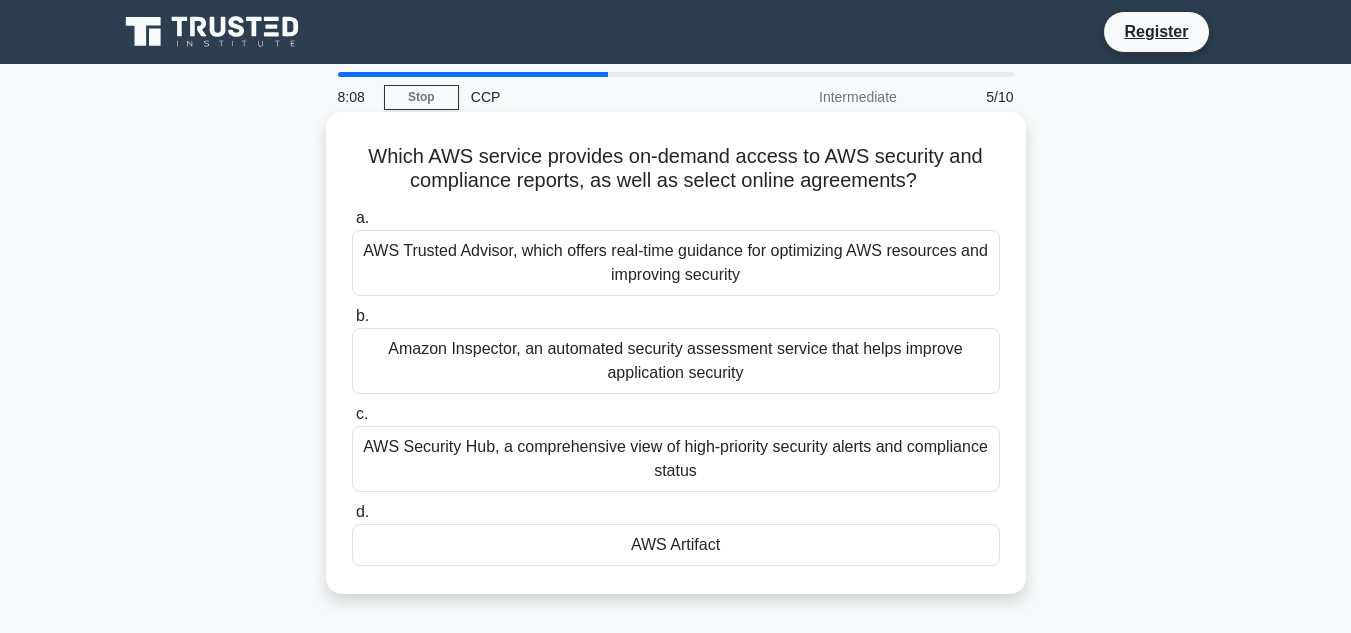 click on "AWS Artifact" at bounding box center (676, 545) 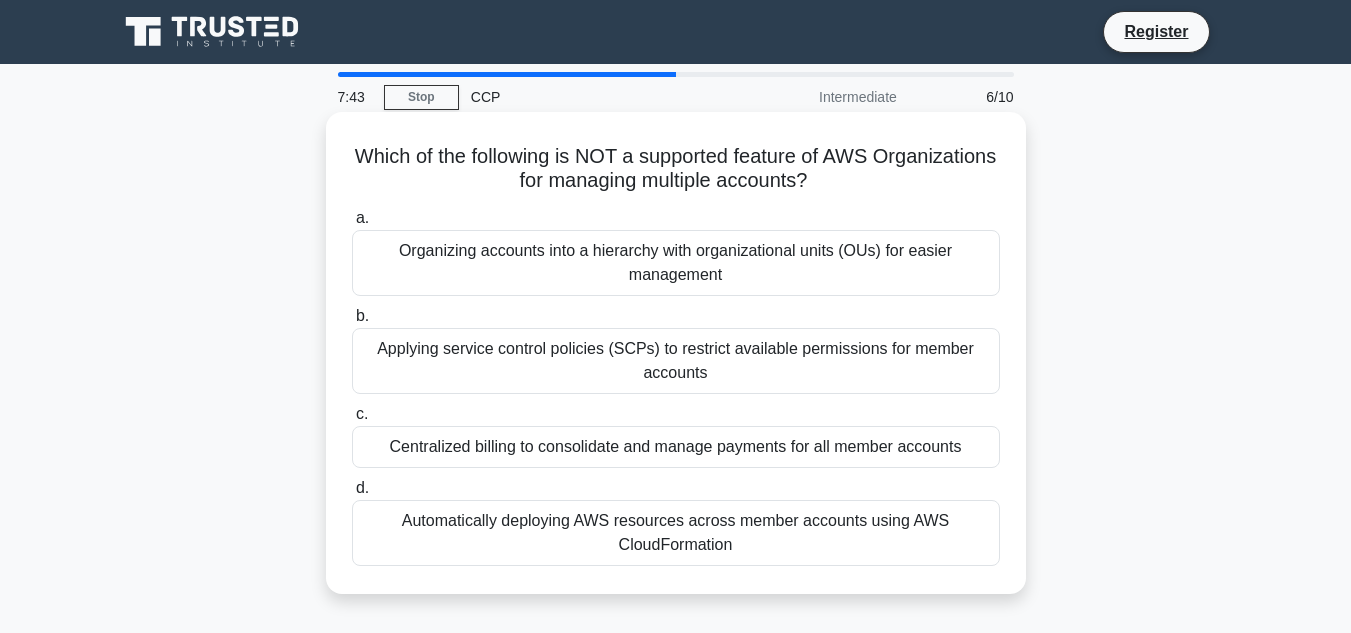 click on "Automatically deploying AWS resources across member accounts using AWS CloudFormation" at bounding box center (676, 533) 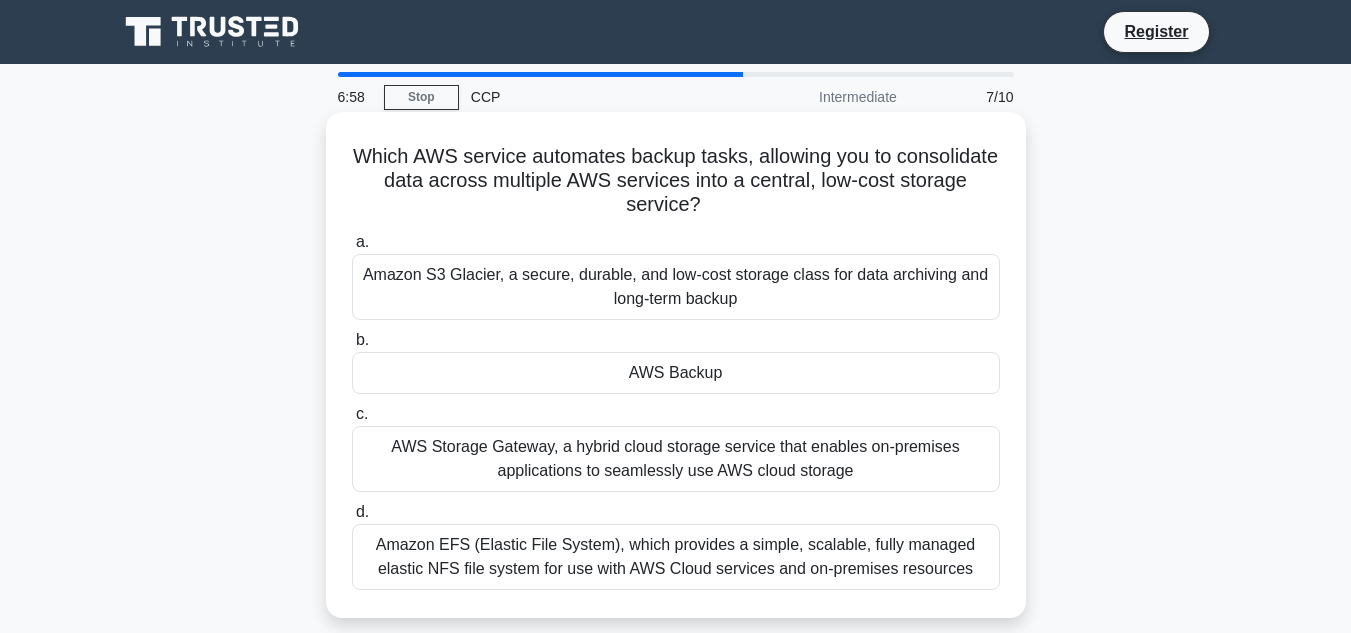 click on "AWS Backup" at bounding box center [676, 373] 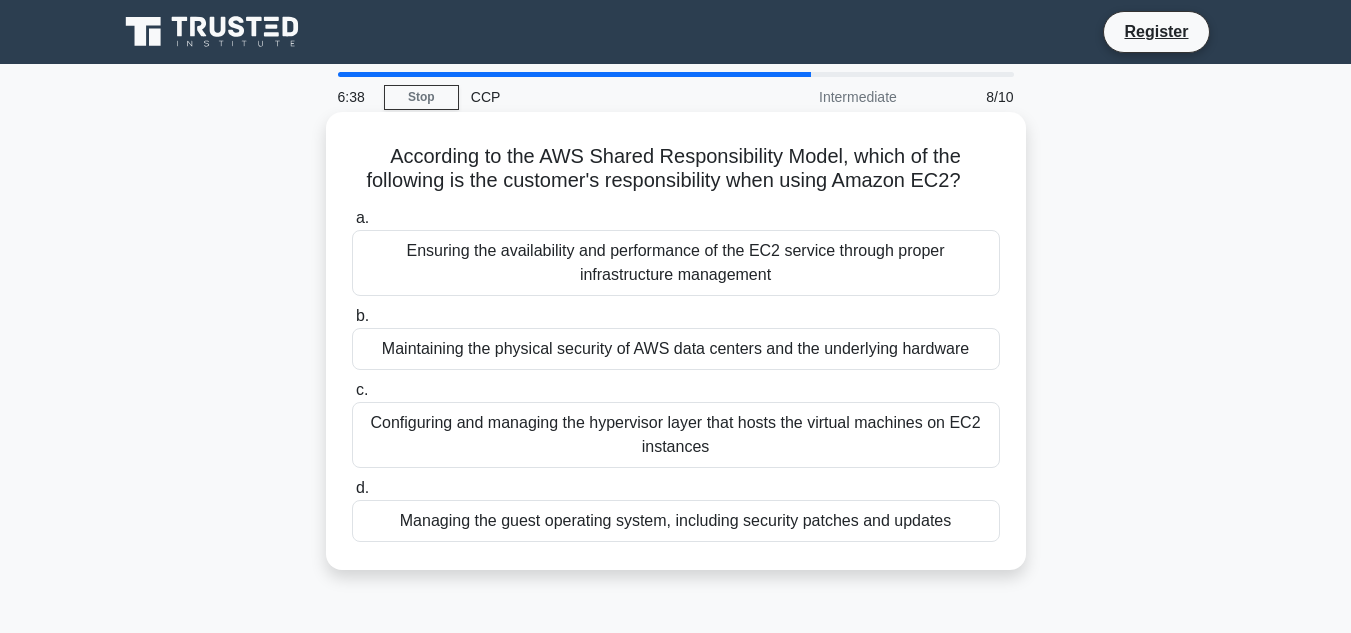 click on "Managing the guest operating system, including security patches and updates" at bounding box center (676, 521) 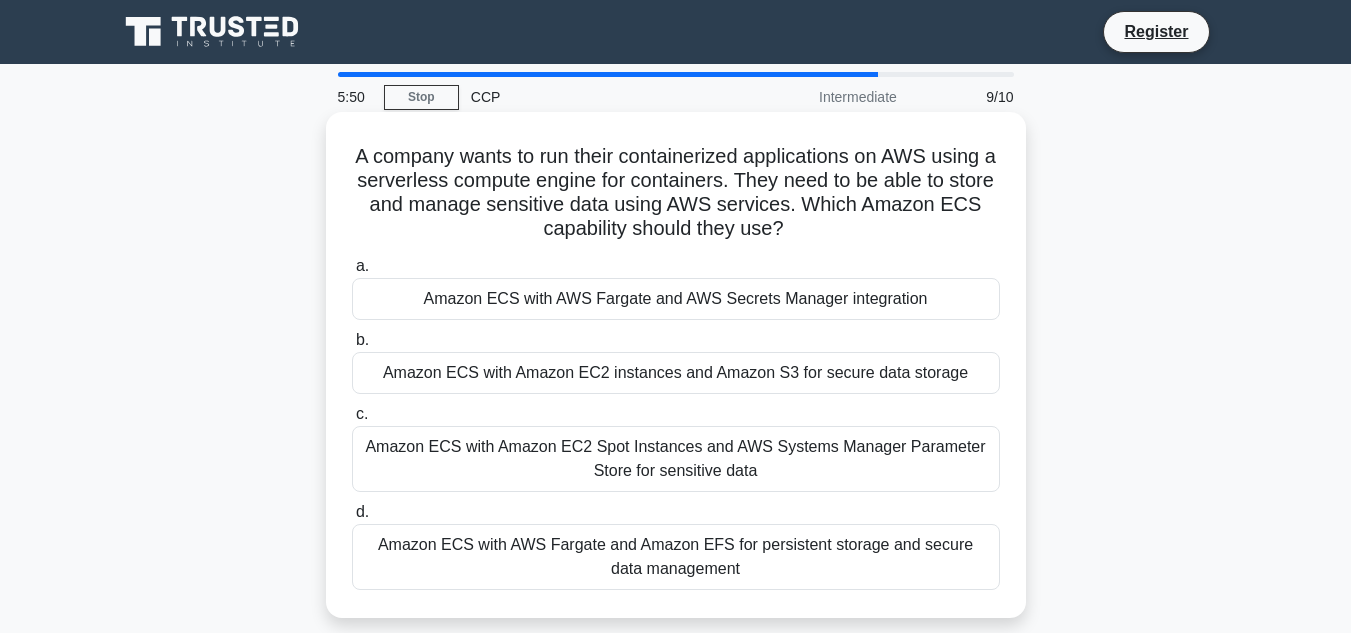 click on "Amazon ECS with AWS Fargate and AWS Secrets Manager integration" at bounding box center (676, 299) 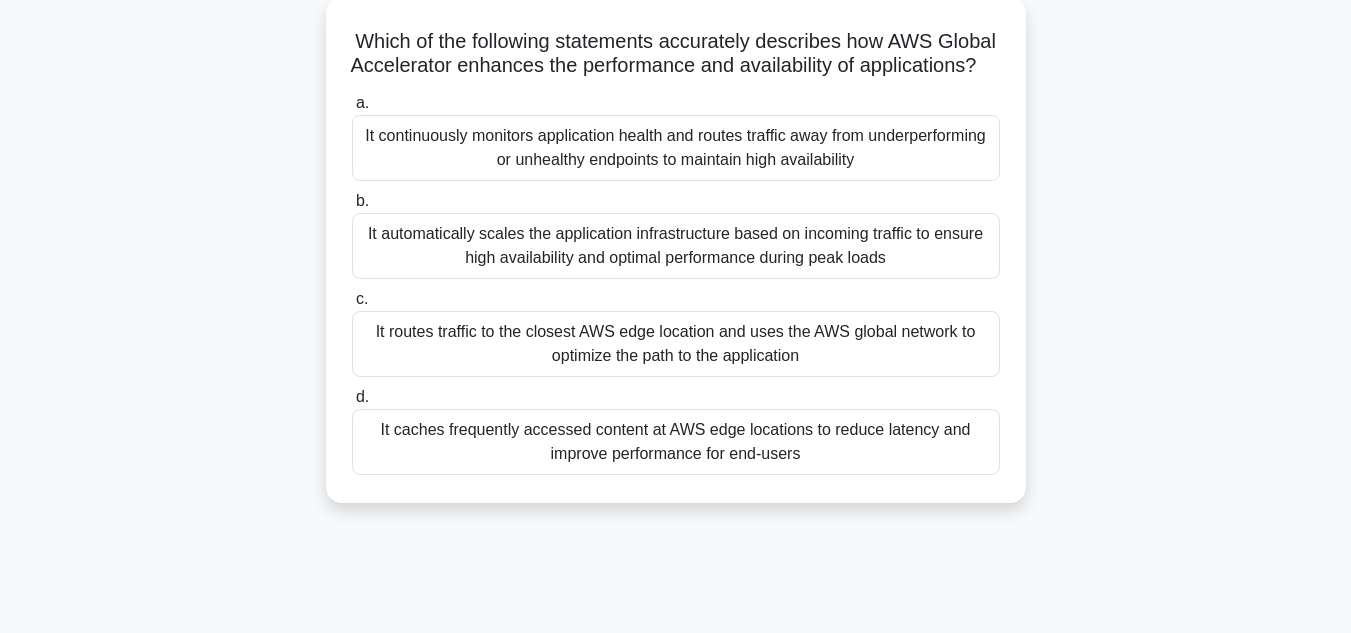 scroll, scrollTop: 160, scrollLeft: 0, axis: vertical 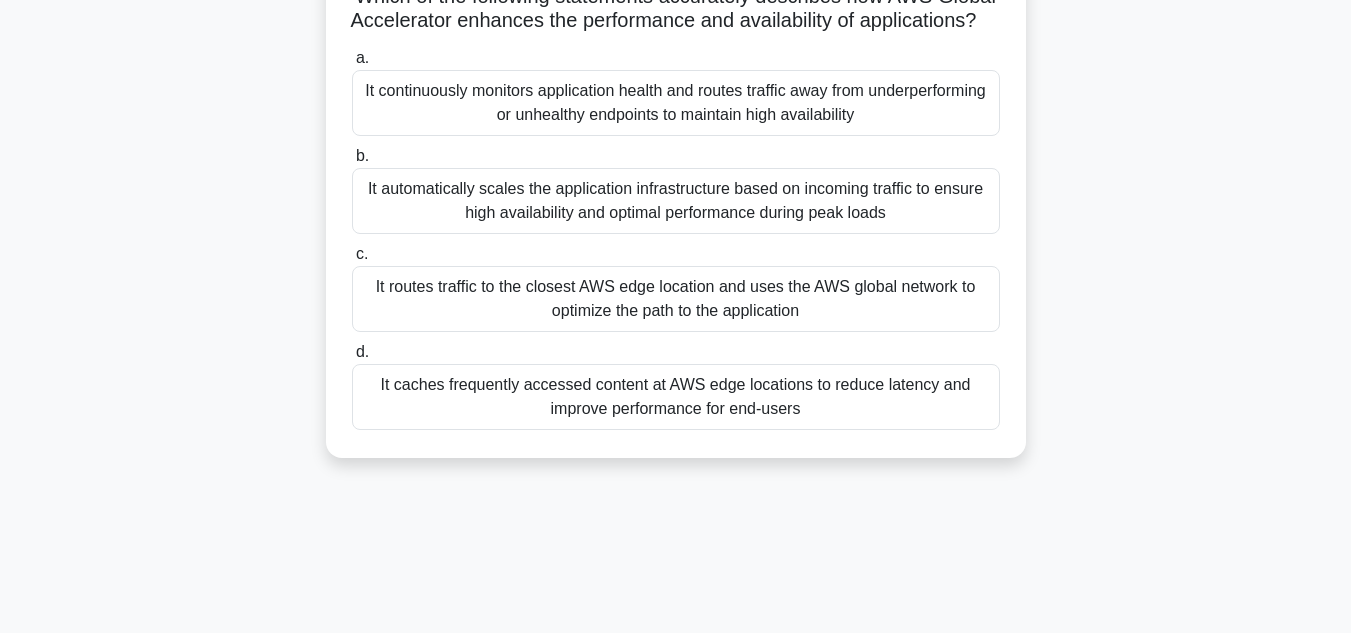 click on "It routes traffic to the closest AWS edge location and uses the AWS global network to optimize the path to the application" at bounding box center (676, 299) 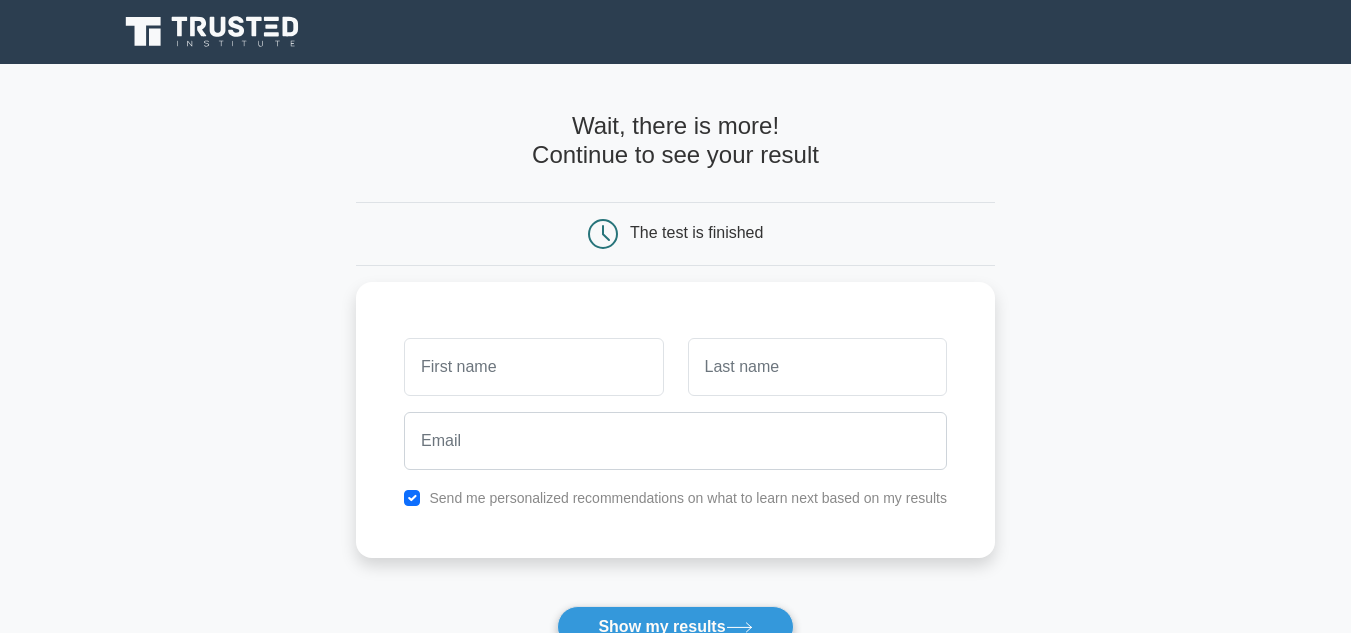 scroll, scrollTop: 0, scrollLeft: 0, axis: both 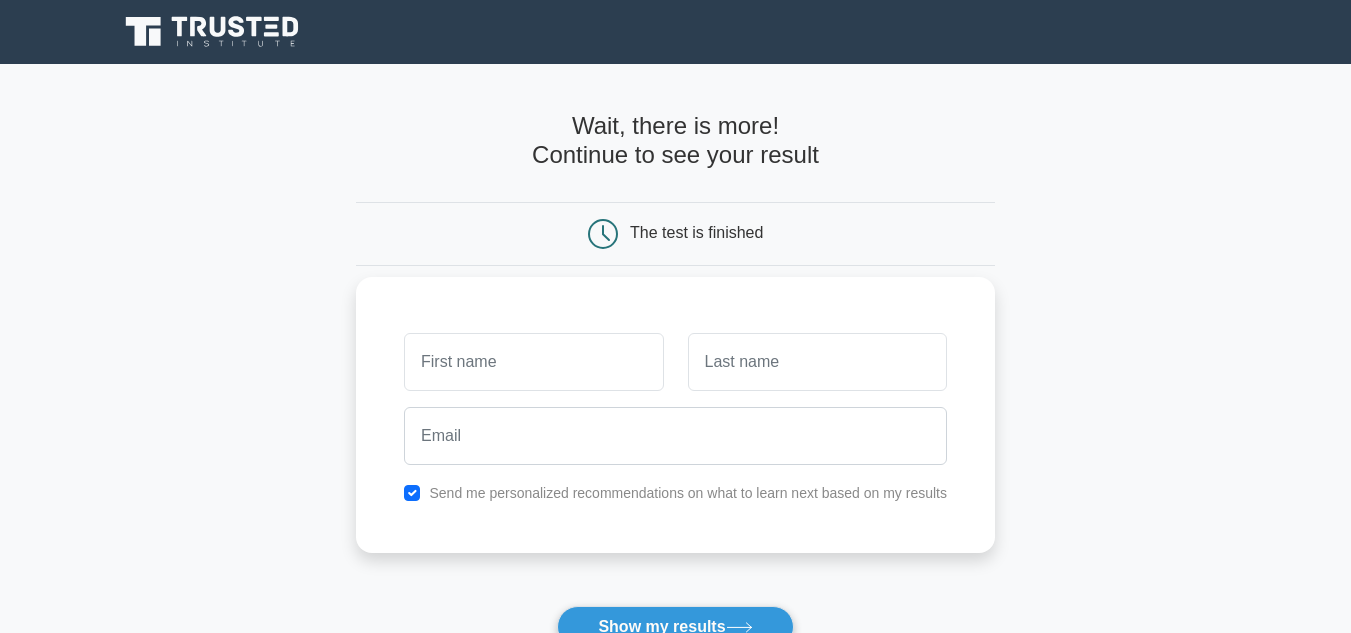 click at bounding box center [533, 362] 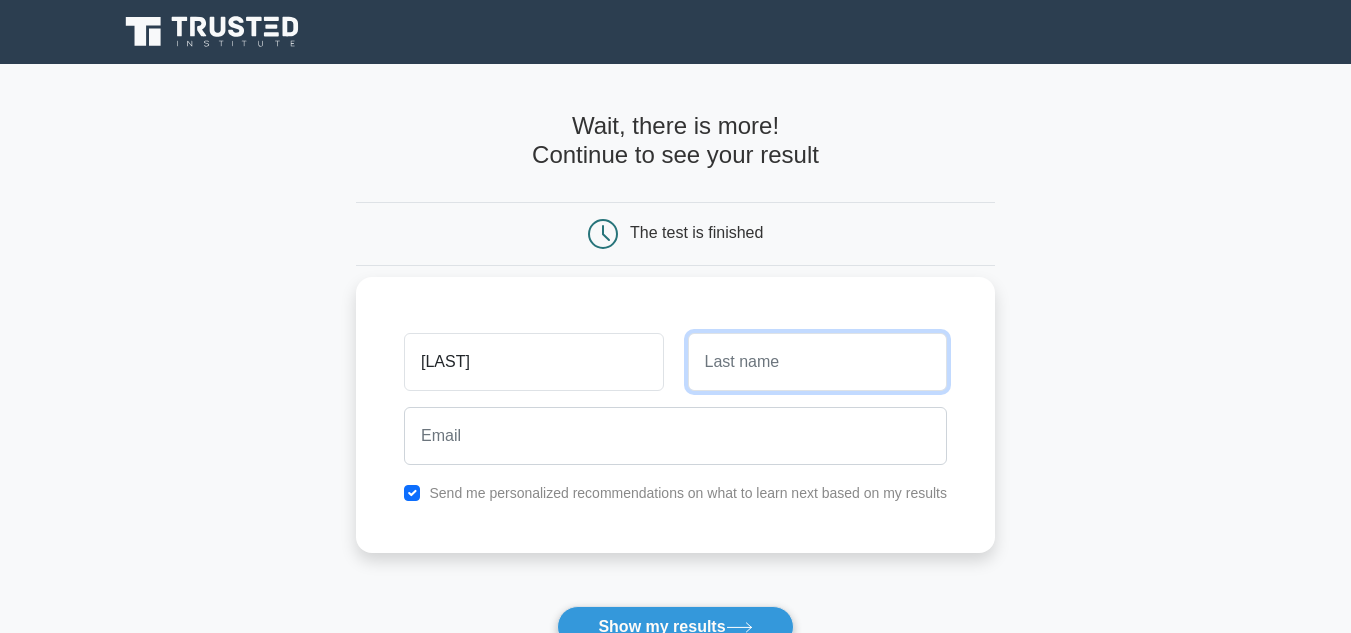 click at bounding box center (817, 362) 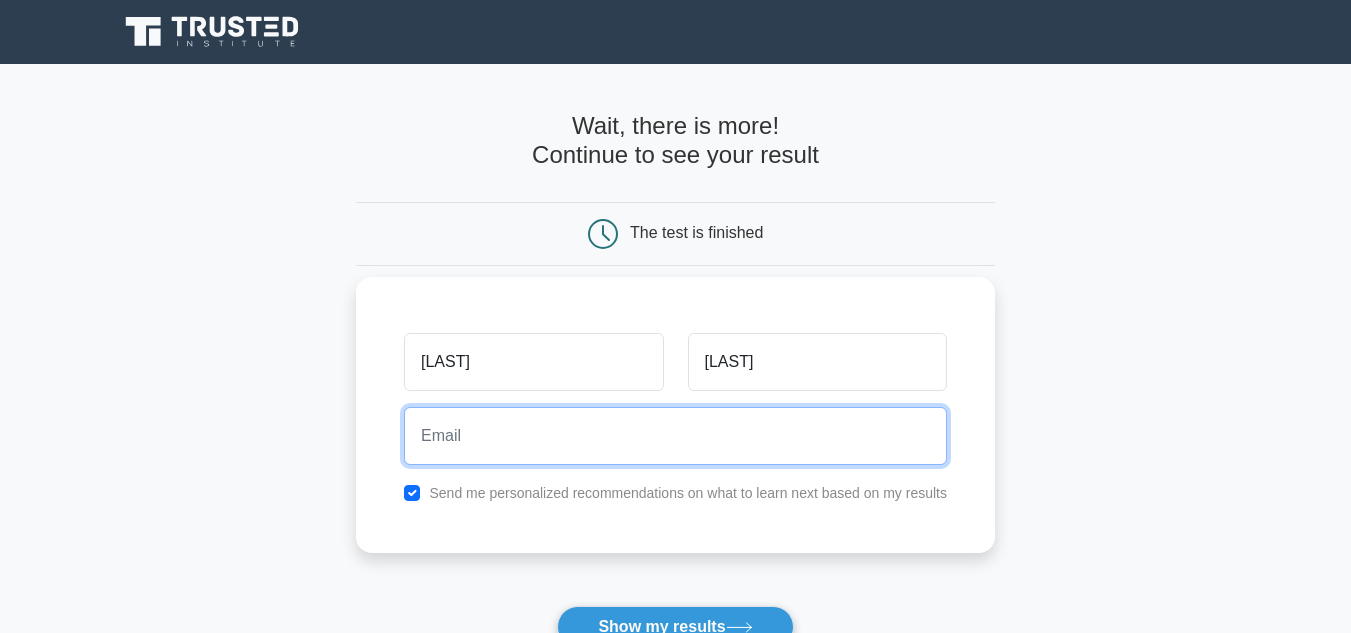 click at bounding box center (675, 436) 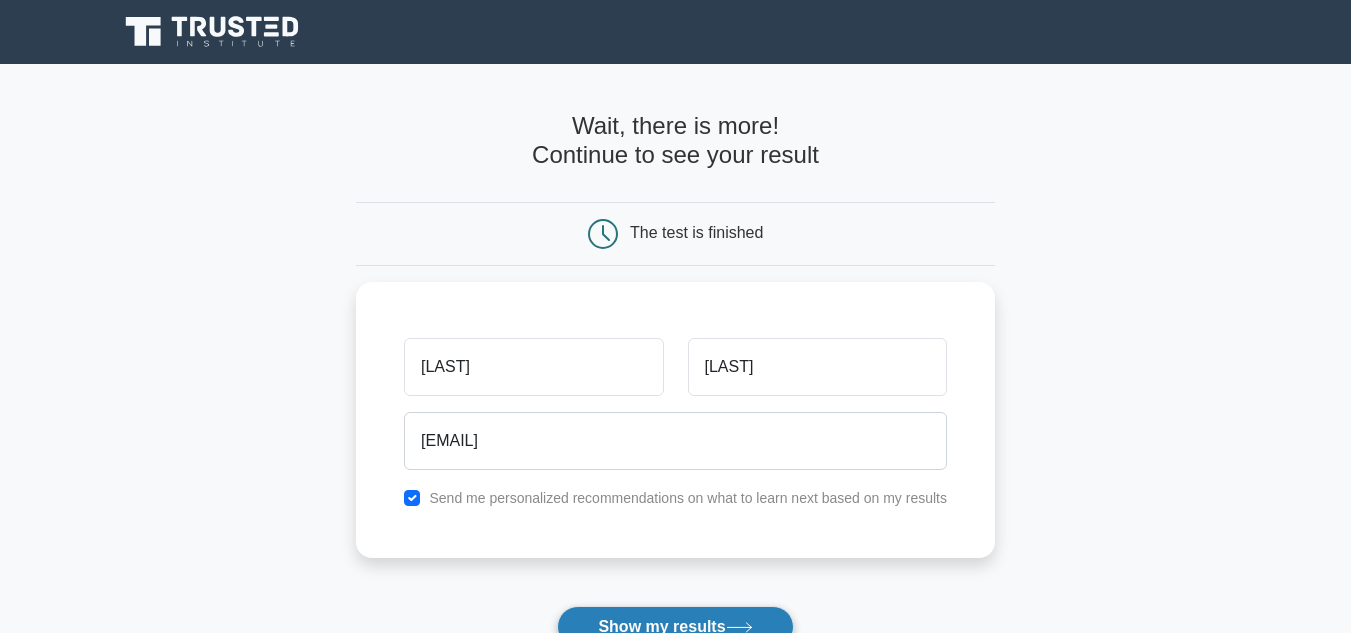 click on "Show my results" at bounding box center [675, 627] 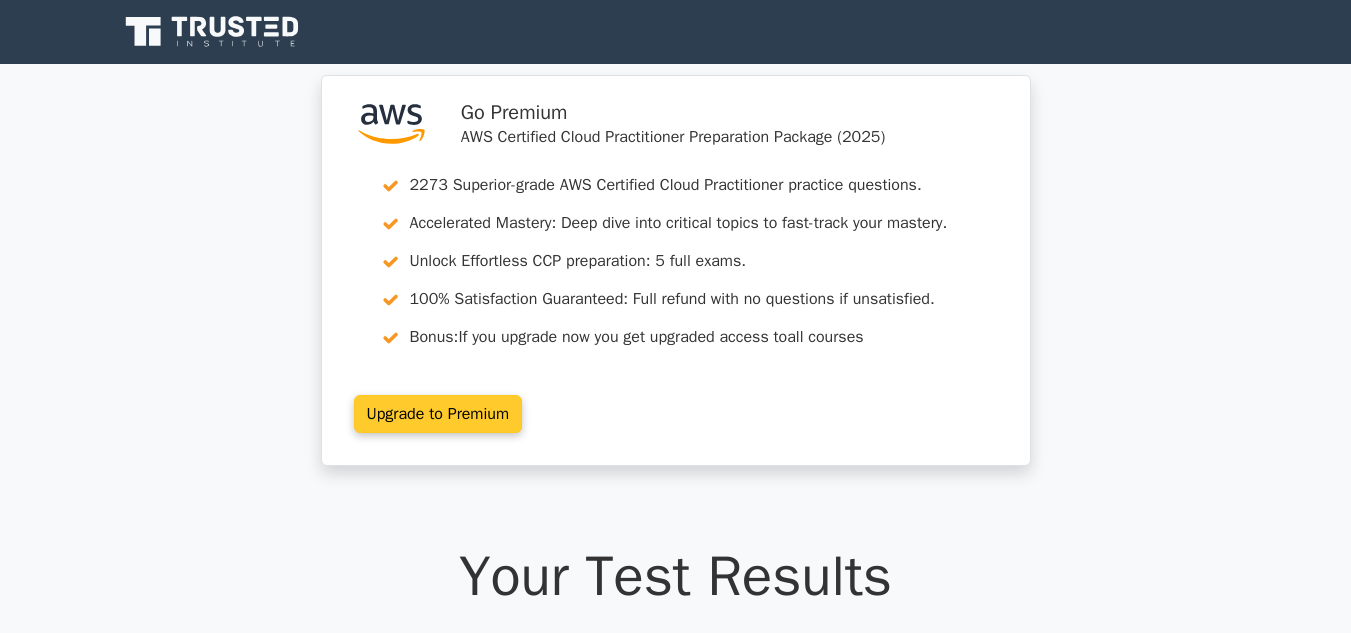 scroll, scrollTop: 0, scrollLeft: 0, axis: both 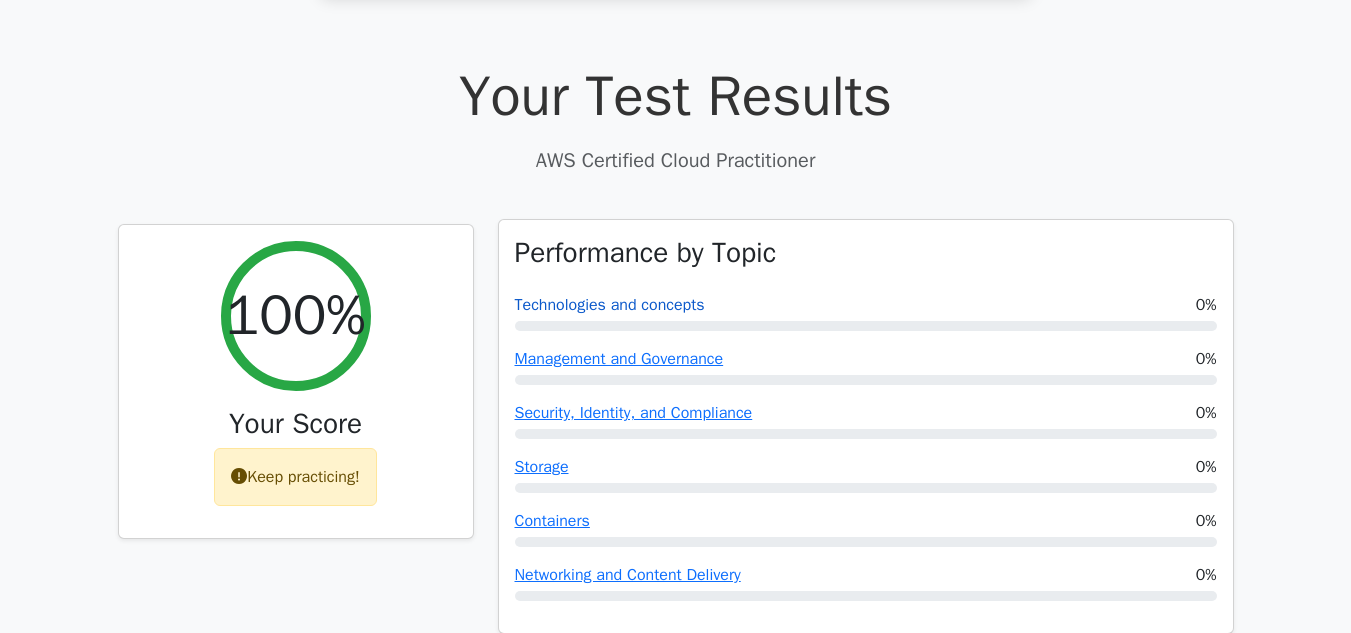 click on "Technologies and concepts" at bounding box center (610, 305) 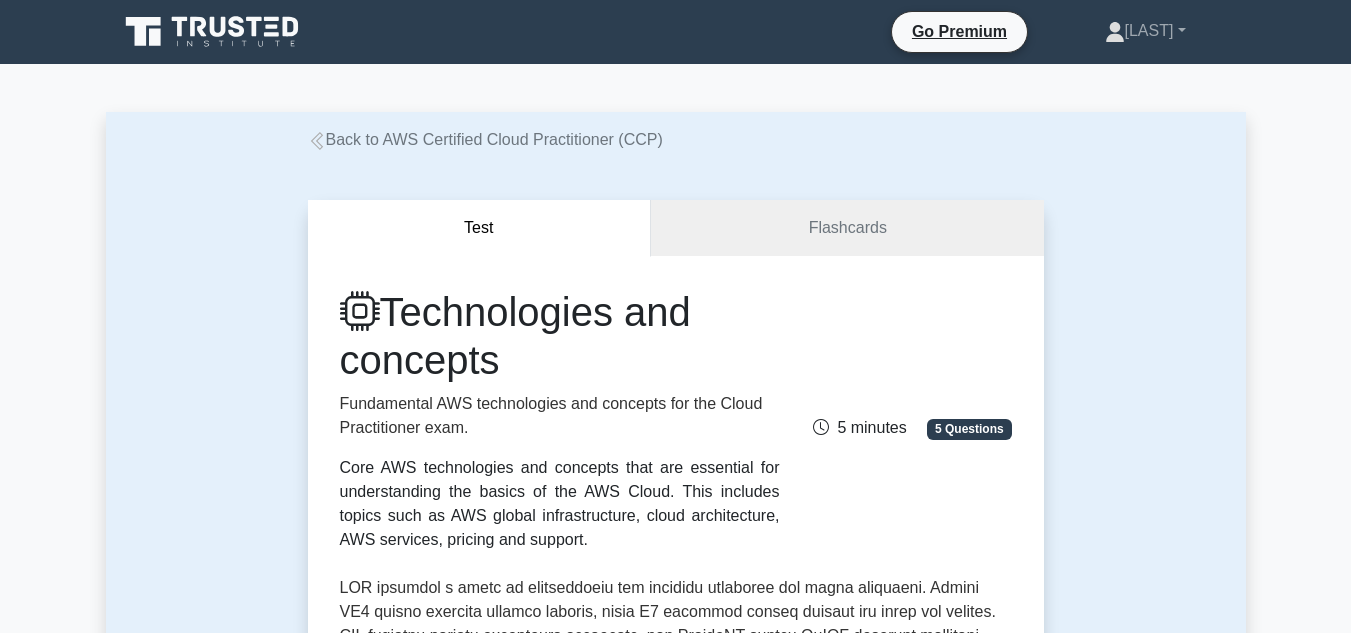 scroll, scrollTop: 0, scrollLeft: 0, axis: both 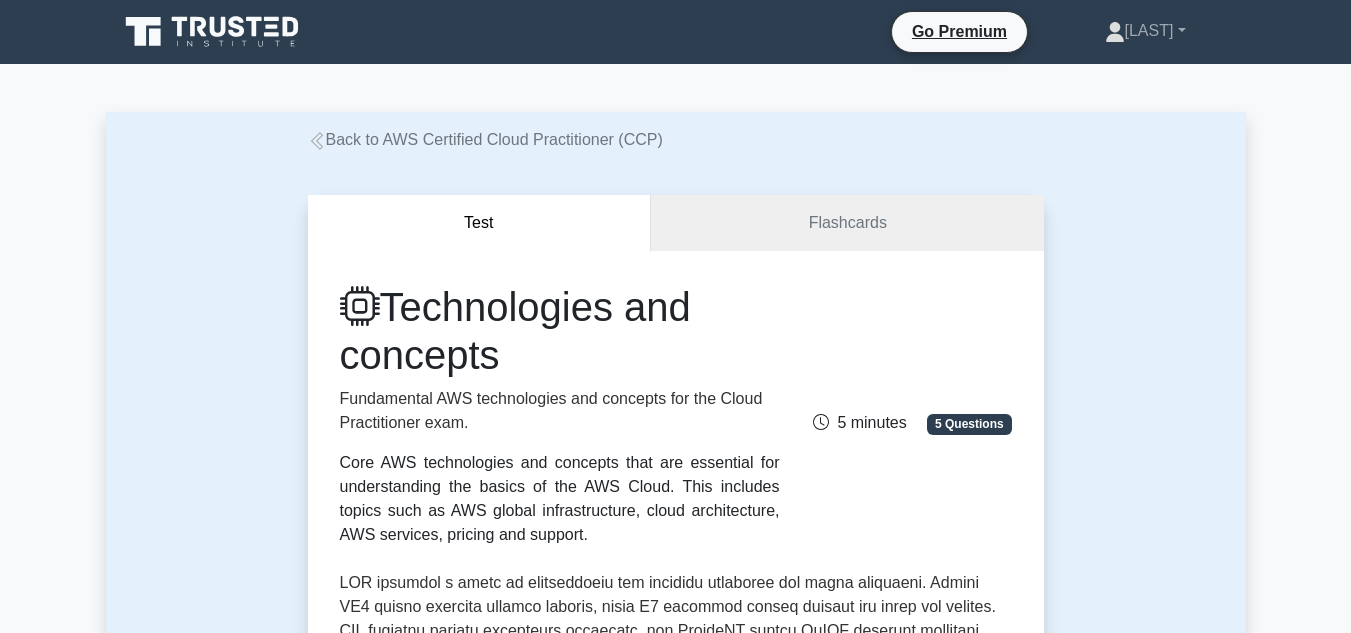 click on "Technologies and concepts" at bounding box center (560, 331) 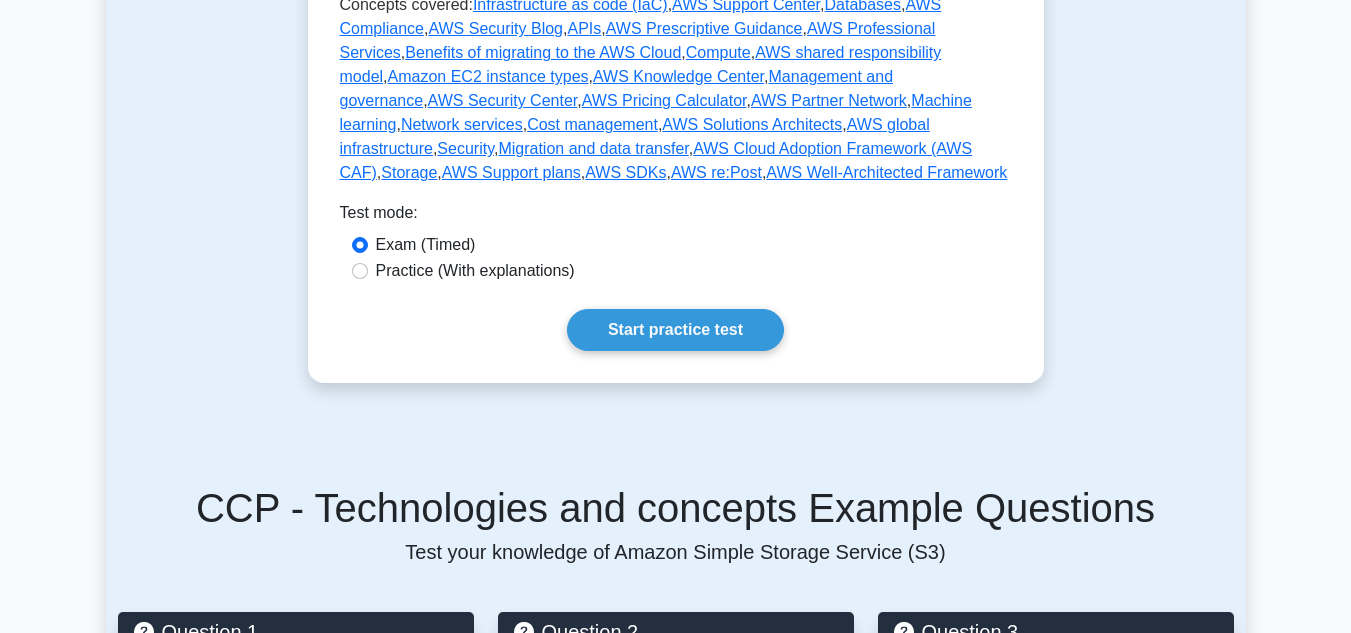 scroll, scrollTop: 1120, scrollLeft: 0, axis: vertical 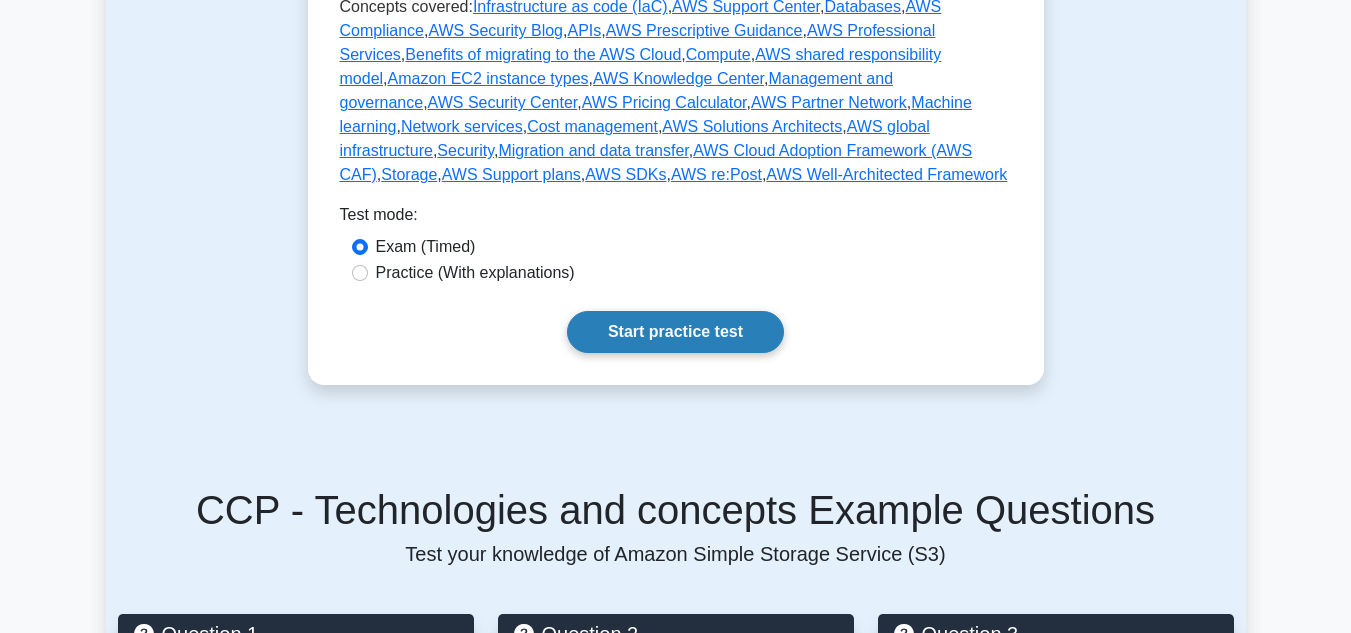 click on "Start practice test" at bounding box center [675, 332] 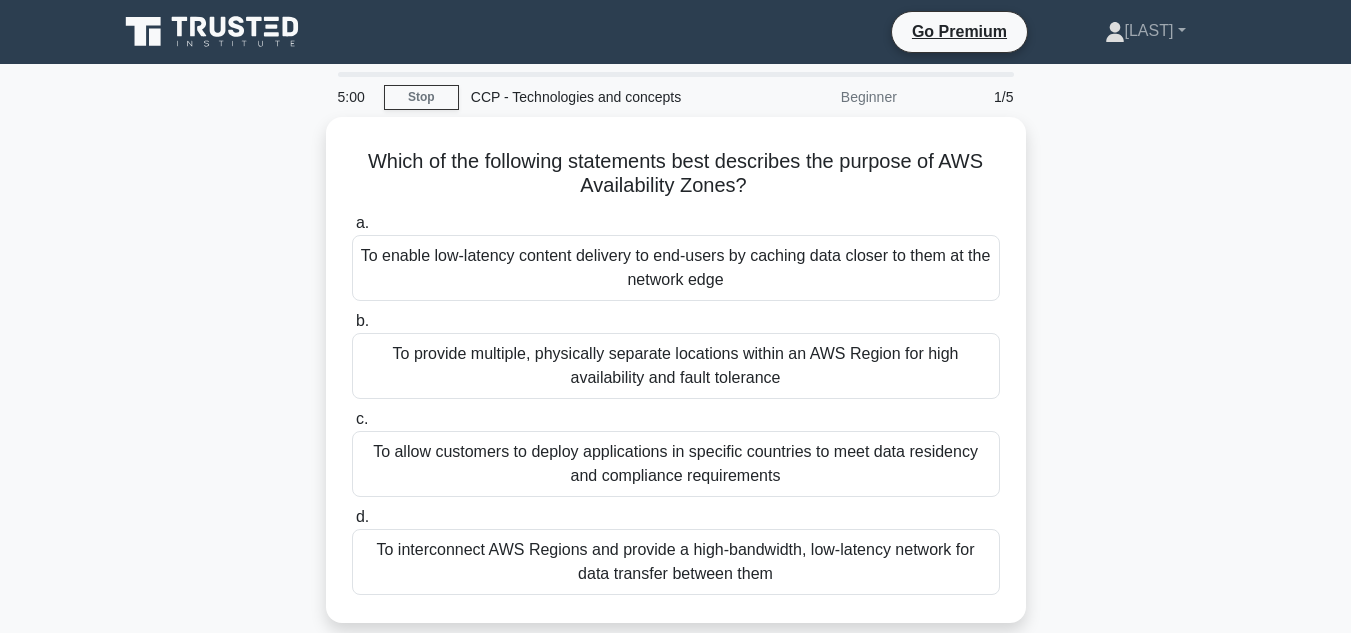 scroll, scrollTop: 0, scrollLeft: 0, axis: both 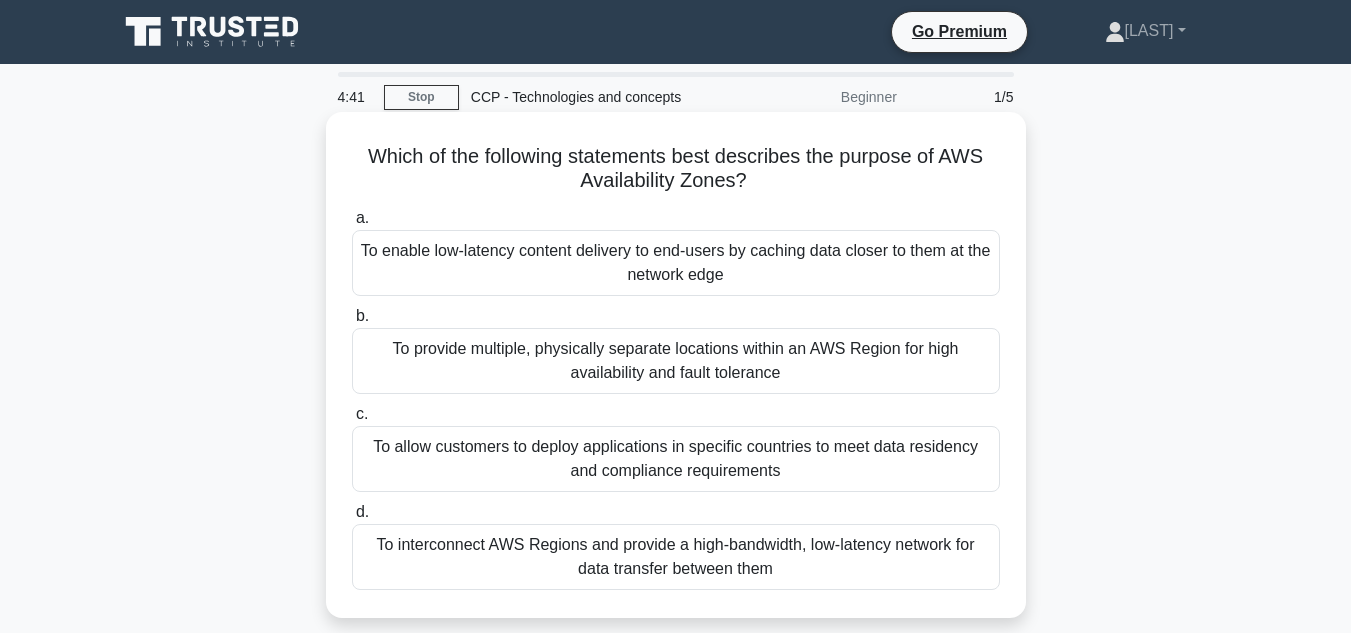 click on "To provide multiple, physically separate locations within an AWS Region for high availability and fault tolerance" at bounding box center (676, 361) 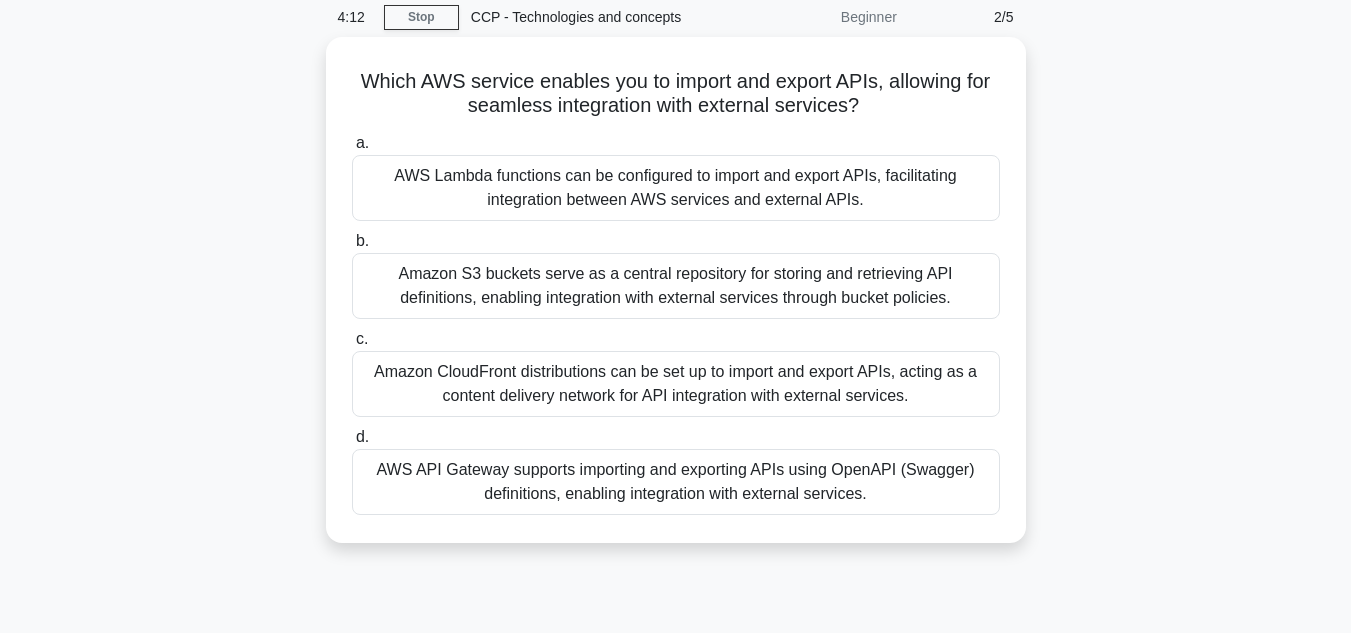 scroll, scrollTop: 120, scrollLeft: 0, axis: vertical 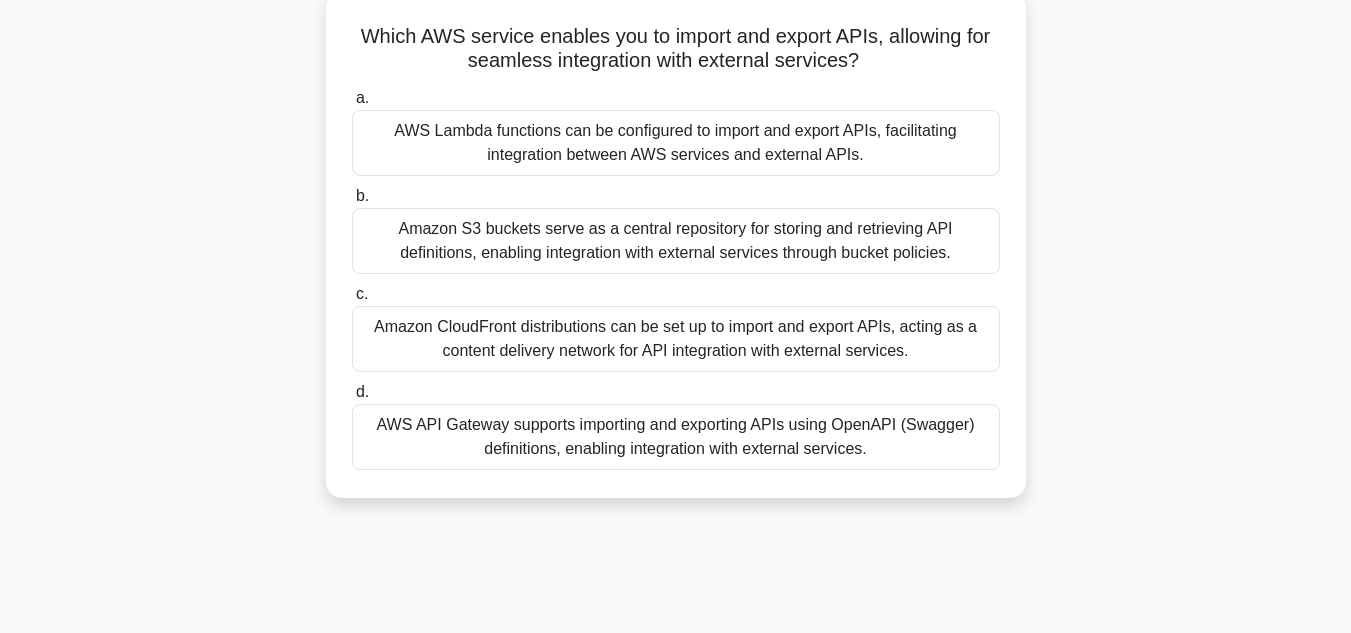 click on "AWS API Gateway supports importing and exporting APIs using OpenAPI (Swagger) definitions, enabling integration with external services." at bounding box center (676, 437) 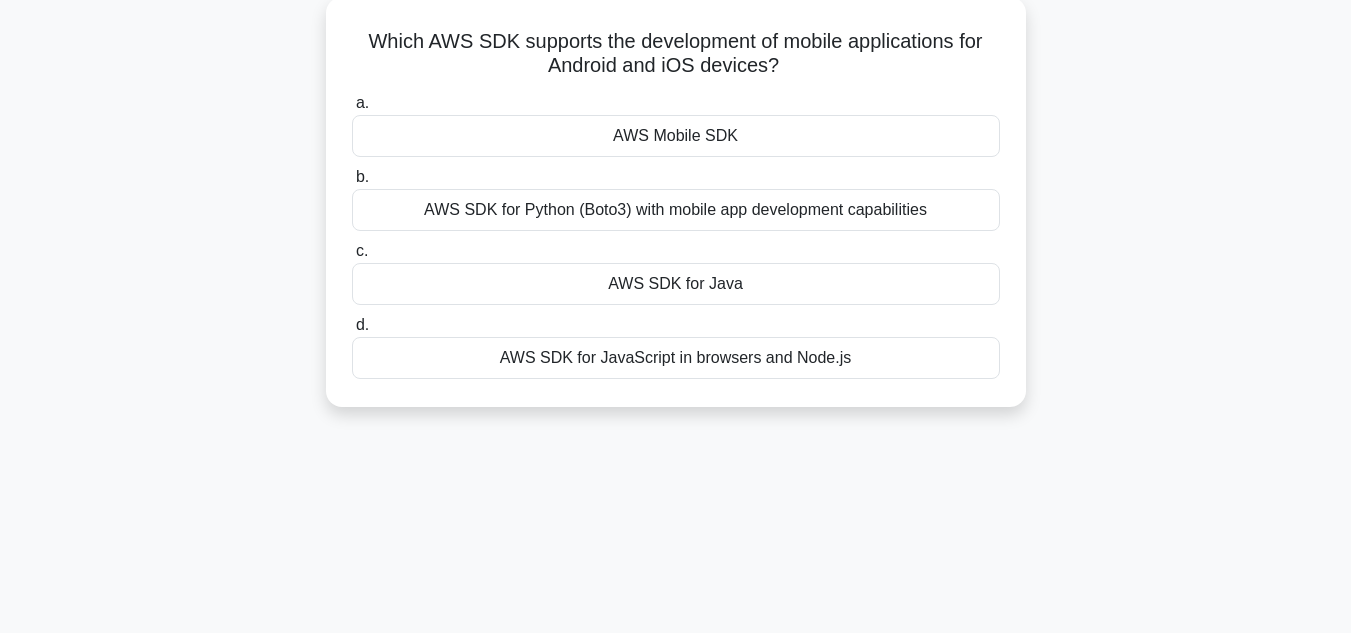scroll, scrollTop: 0, scrollLeft: 0, axis: both 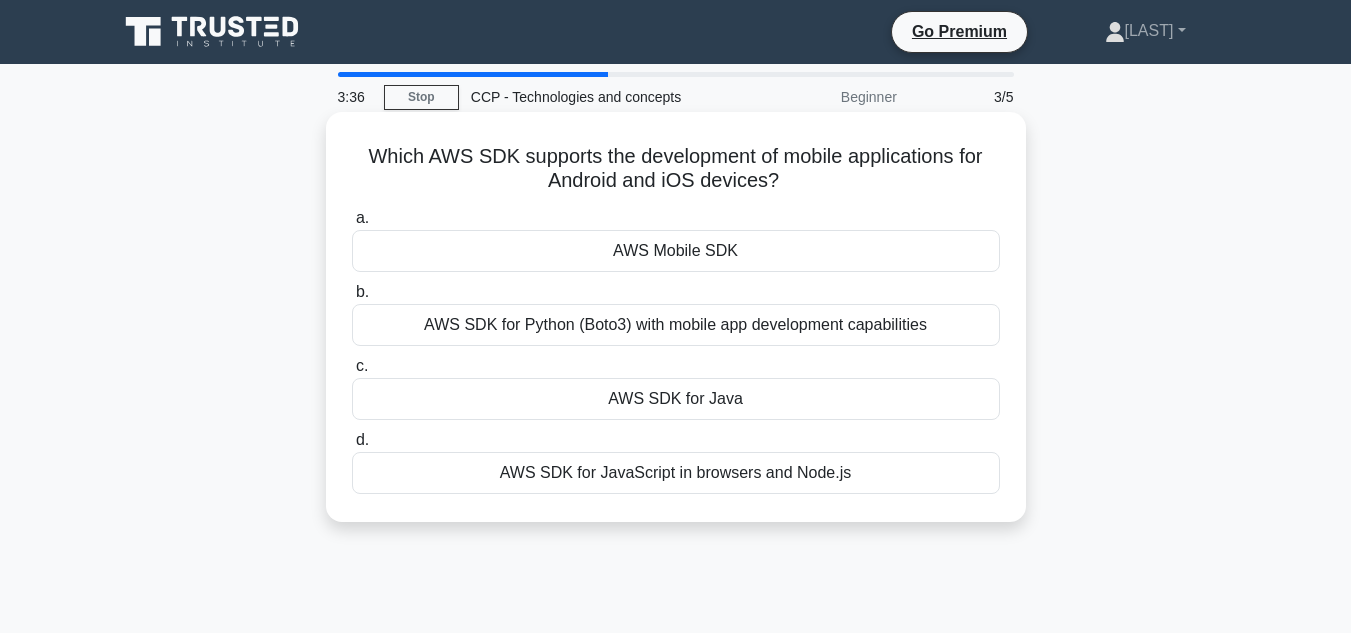 click on "AWS Mobile SDK" at bounding box center (676, 251) 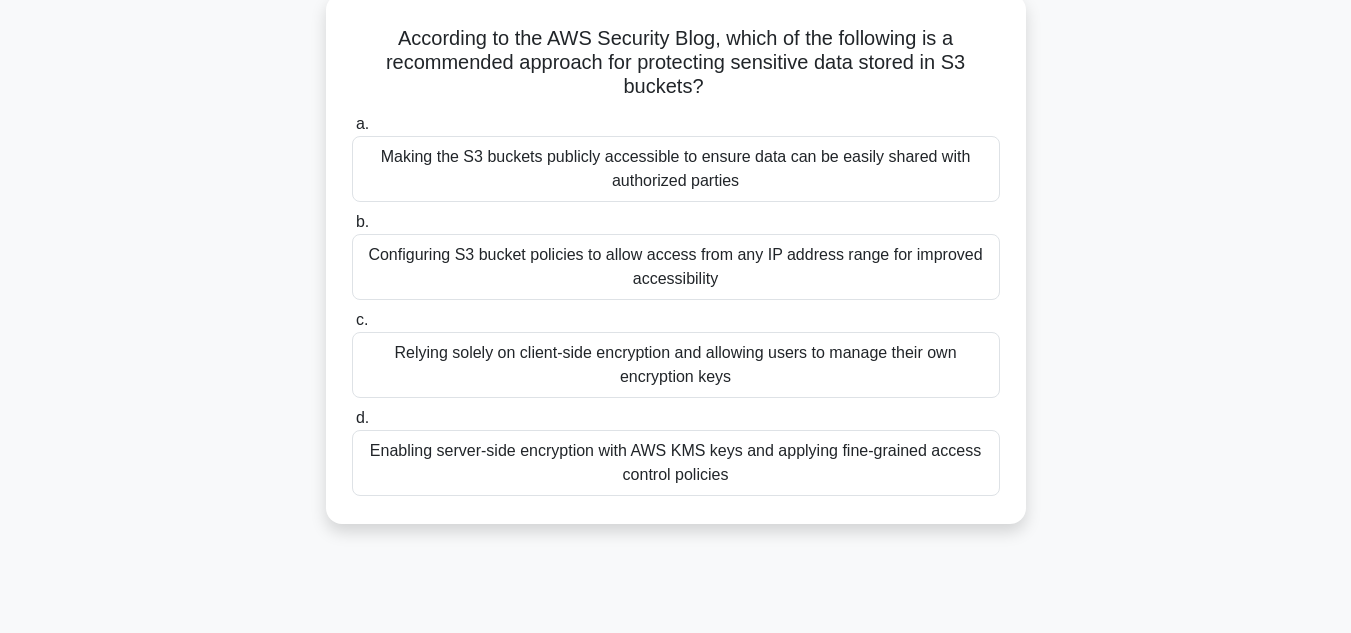scroll, scrollTop: 120, scrollLeft: 0, axis: vertical 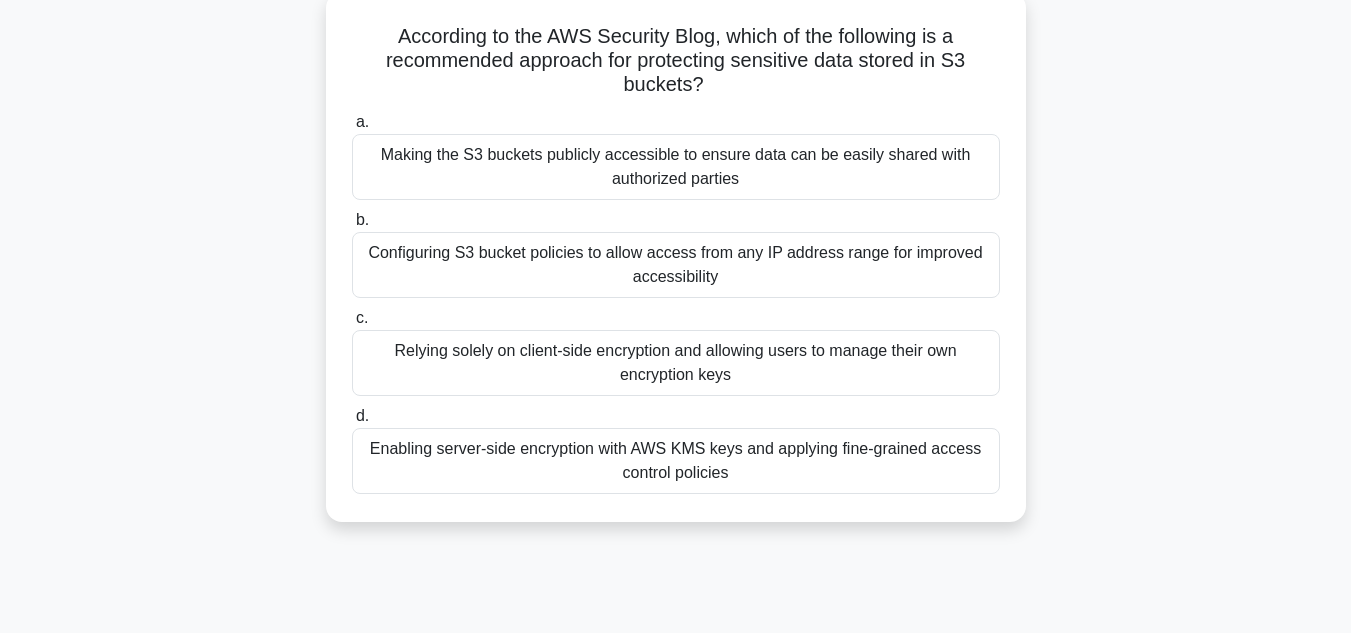 click on "Enabling server-side encryption with AWS KMS keys and applying fine-grained access control policies" at bounding box center (676, 461) 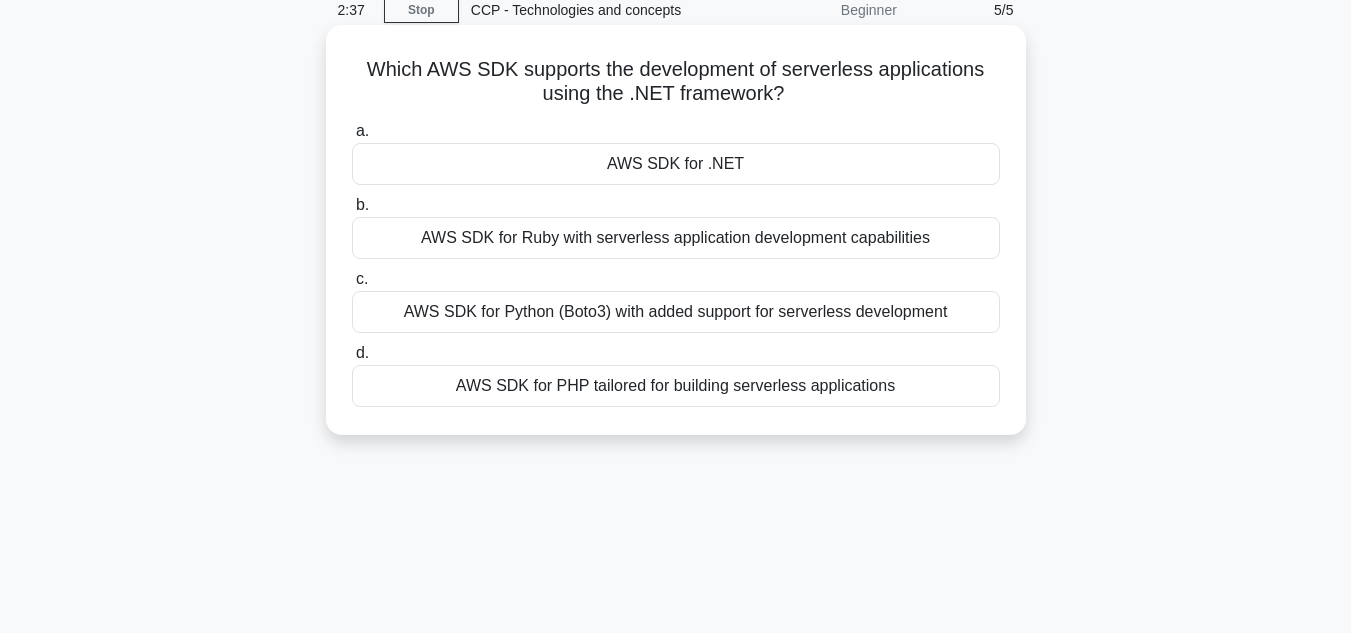 scroll, scrollTop: 47, scrollLeft: 0, axis: vertical 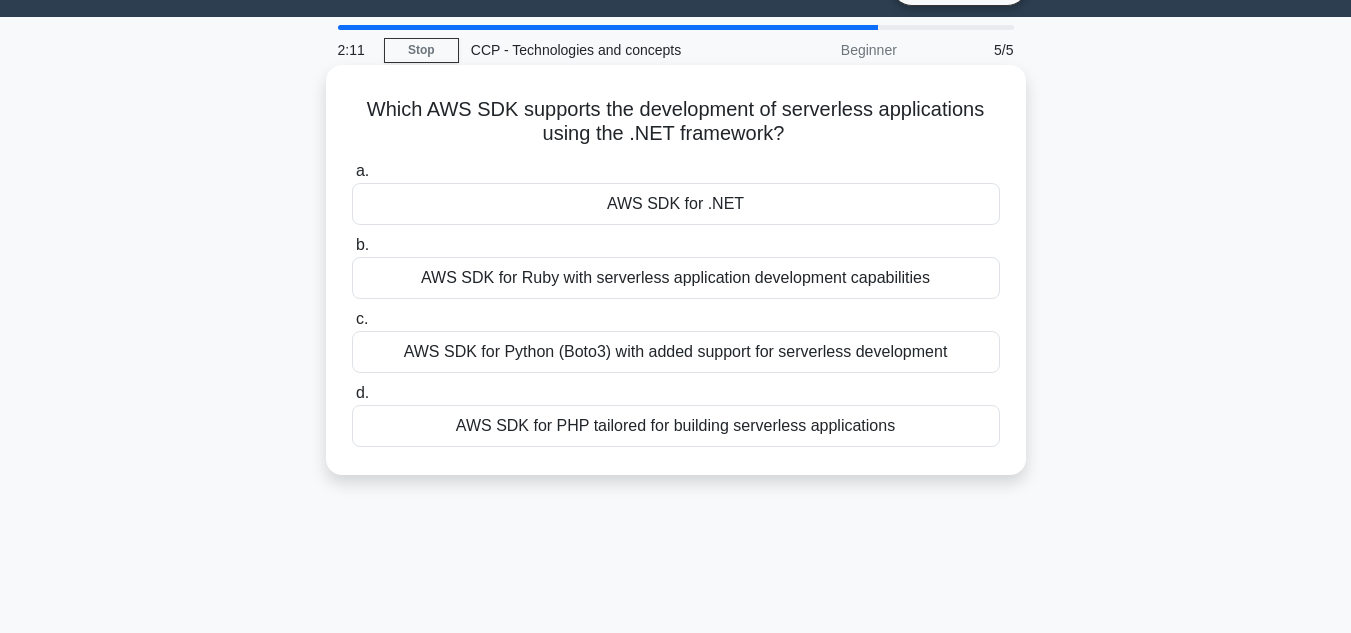click on "AWS SDK for .NET" at bounding box center [676, 204] 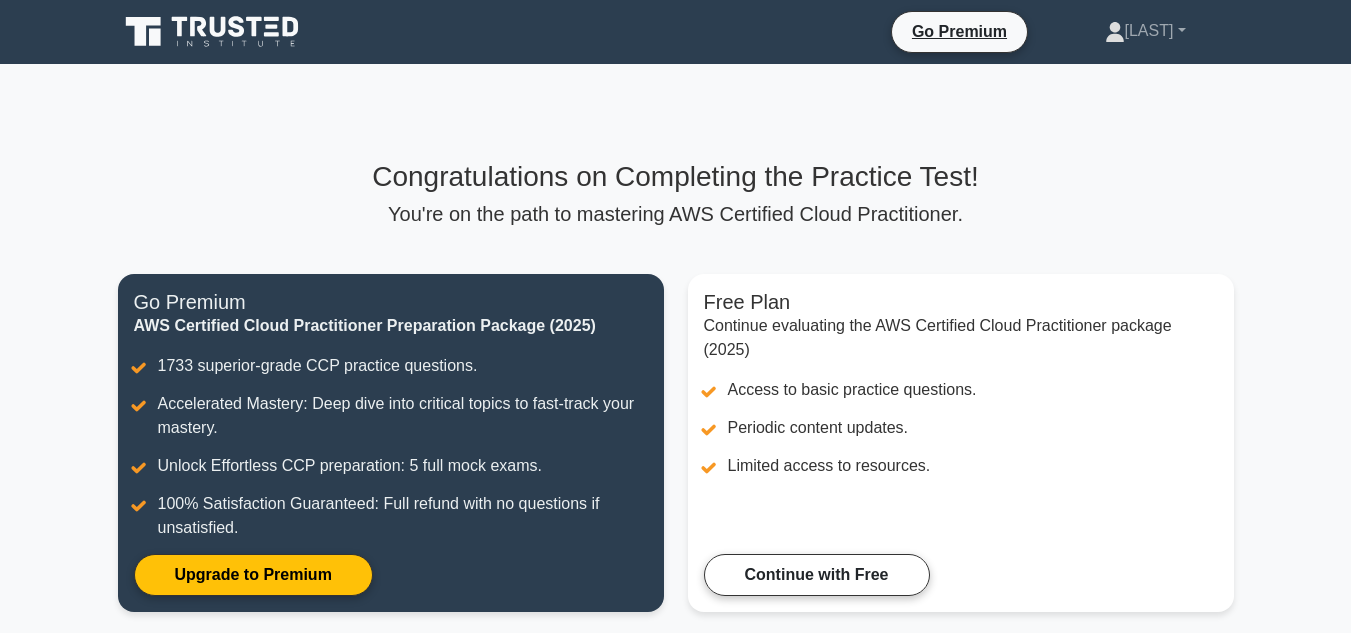scroll, scrollTop: 0, scrollLeft: 0, axis: both 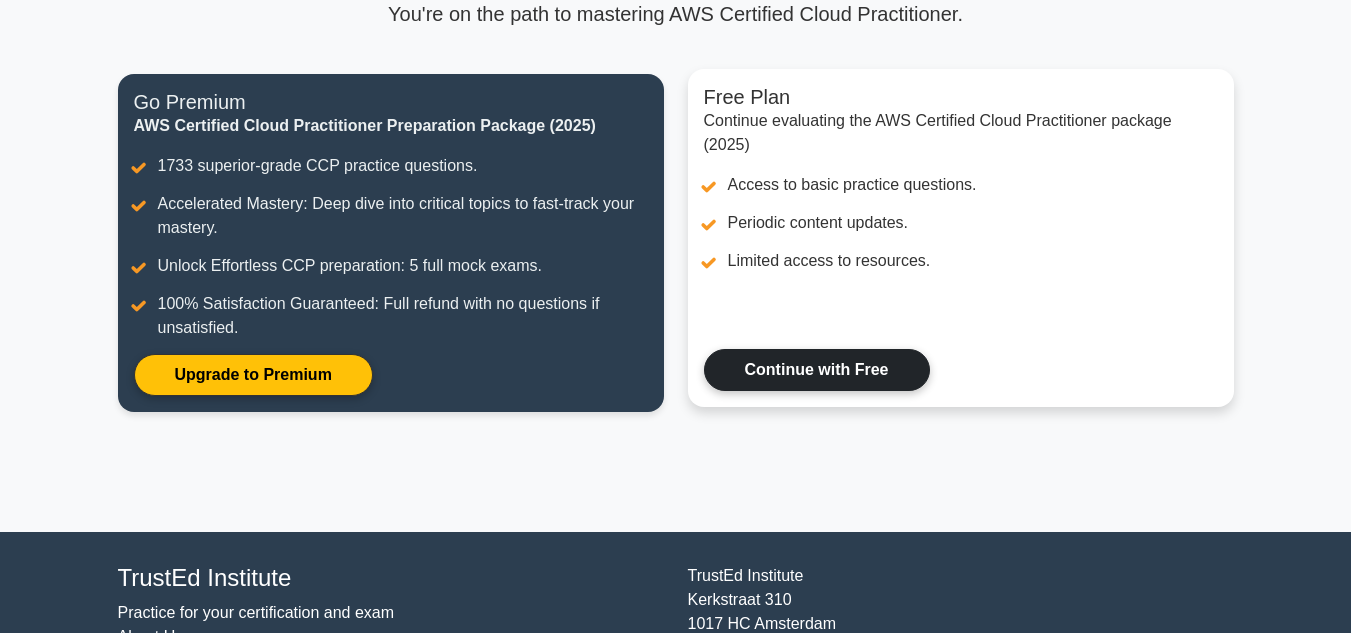 click on "Continue with Free" at bounding box center (817, 370) 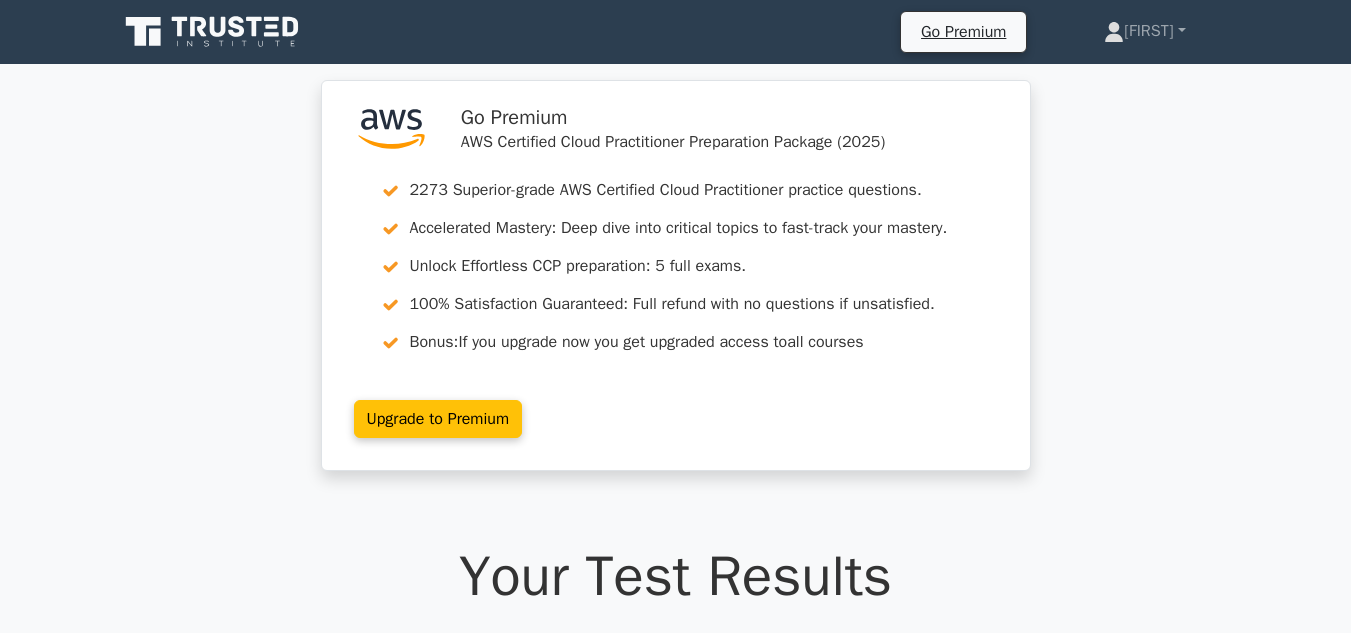 scroll, scrollTop: 0, scrollLeft: 0, axis: both 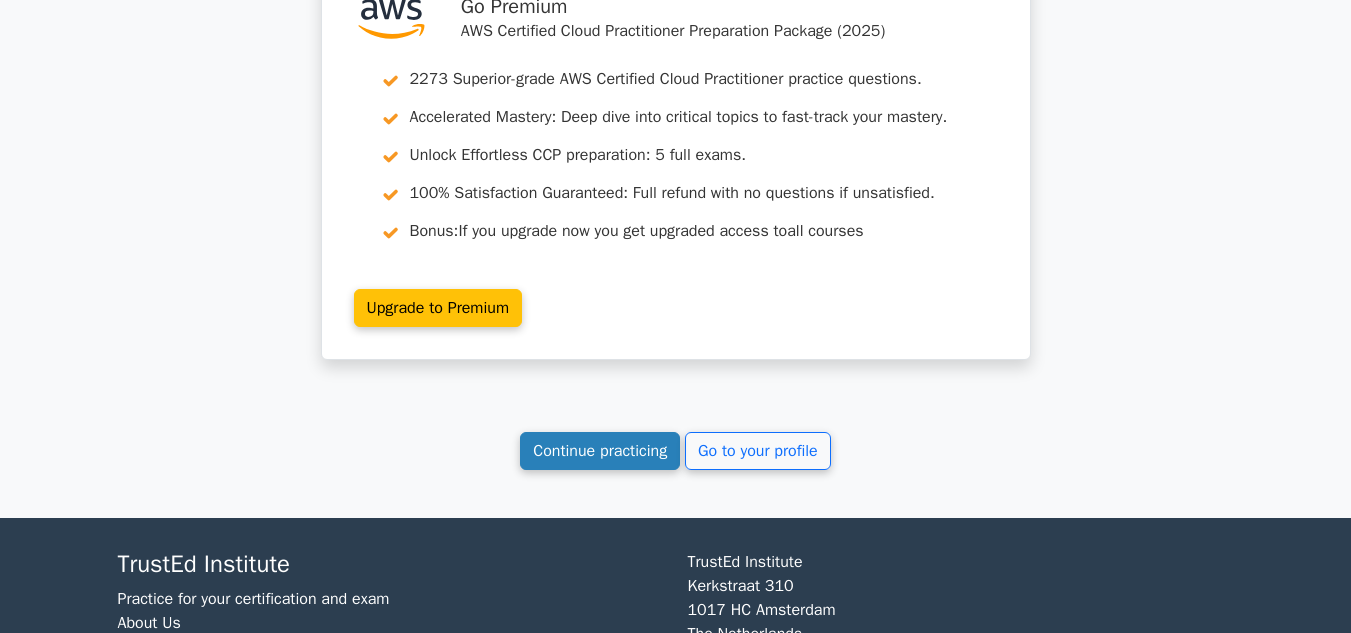 click on "Continue practicing" at bounding box center (600, 451) 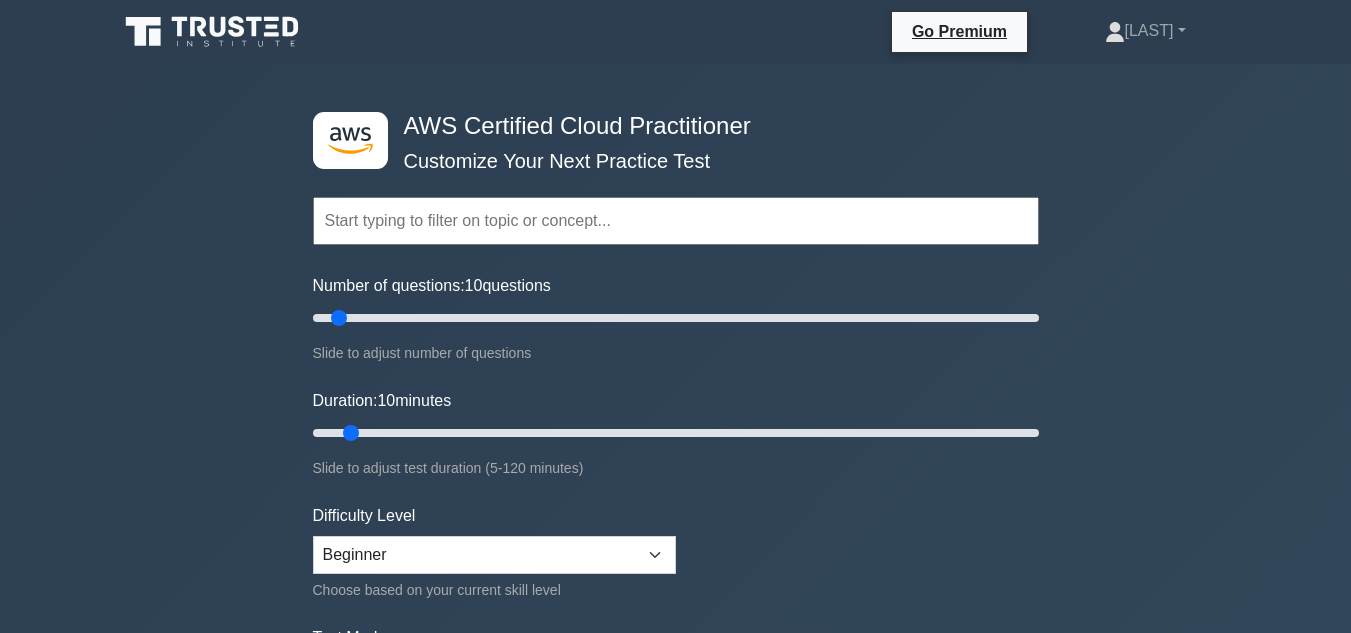 scroll, scrollTop: 80, scrollLeft: 0, axis: vertical 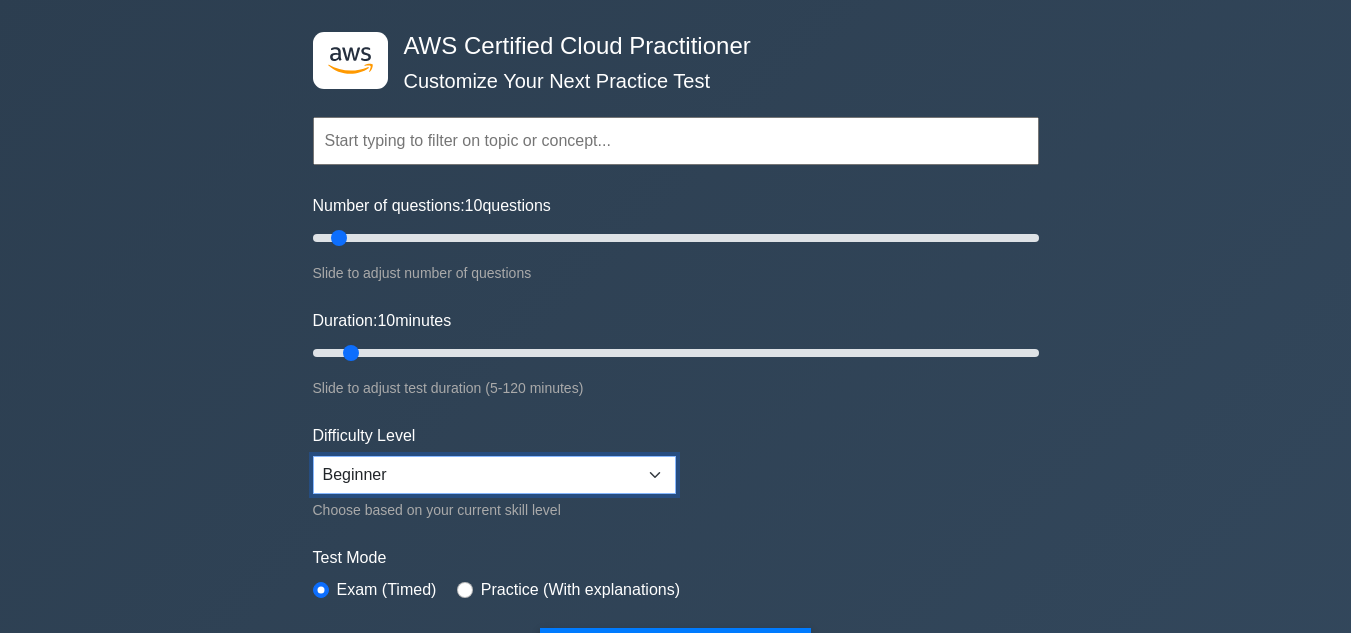 drag, startPoint x: 0, startPoint y: 0, endPoint x: 636, endPoint y: 474, distance: 793.2036 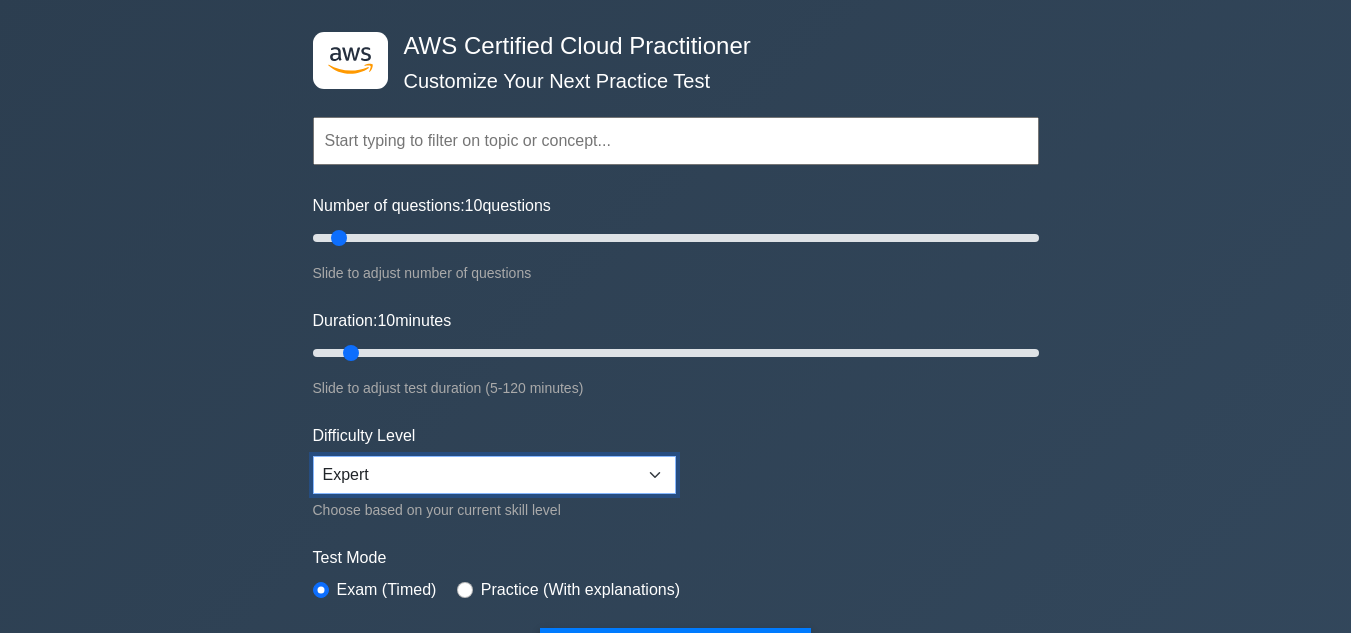 click on "Beginner
Intermediate
Expert" at bounding box center (494, 475) 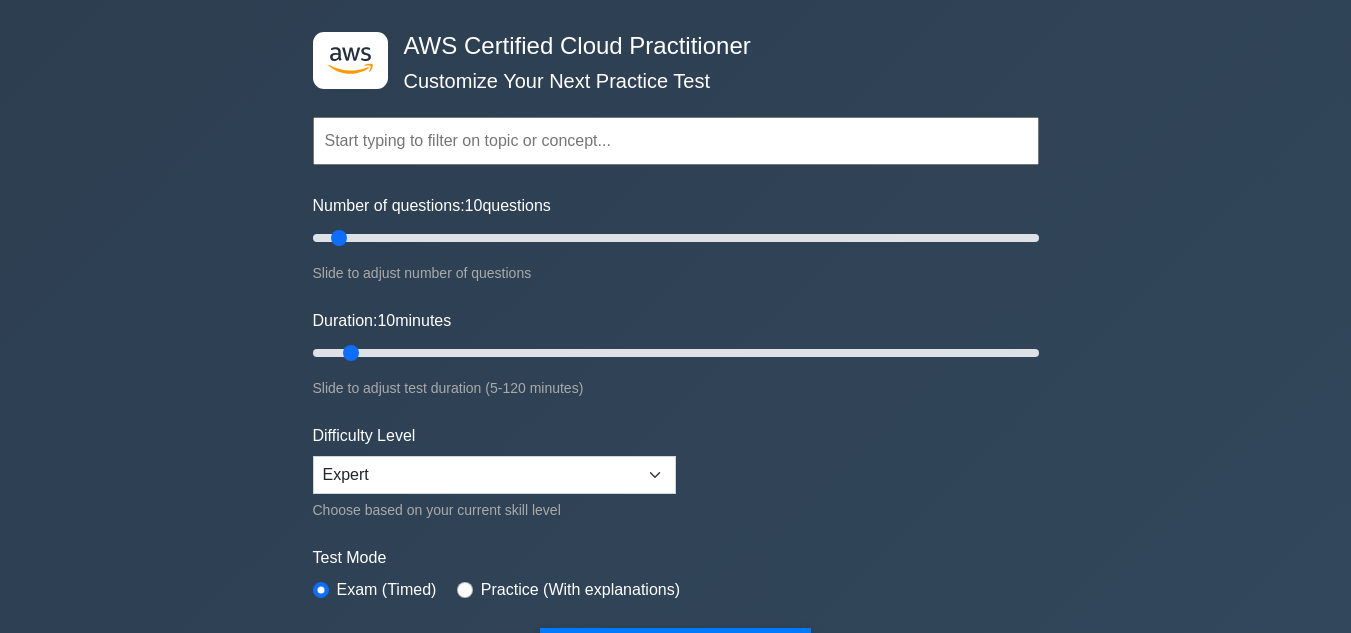 click on "Topics
Technologies and concepts
Analytics
Application Integration
Business Applications
Cloud Financial Management
Compute
Containers
Customer Engagement
Database
Developer Tools" at bounding box center [676, 365] 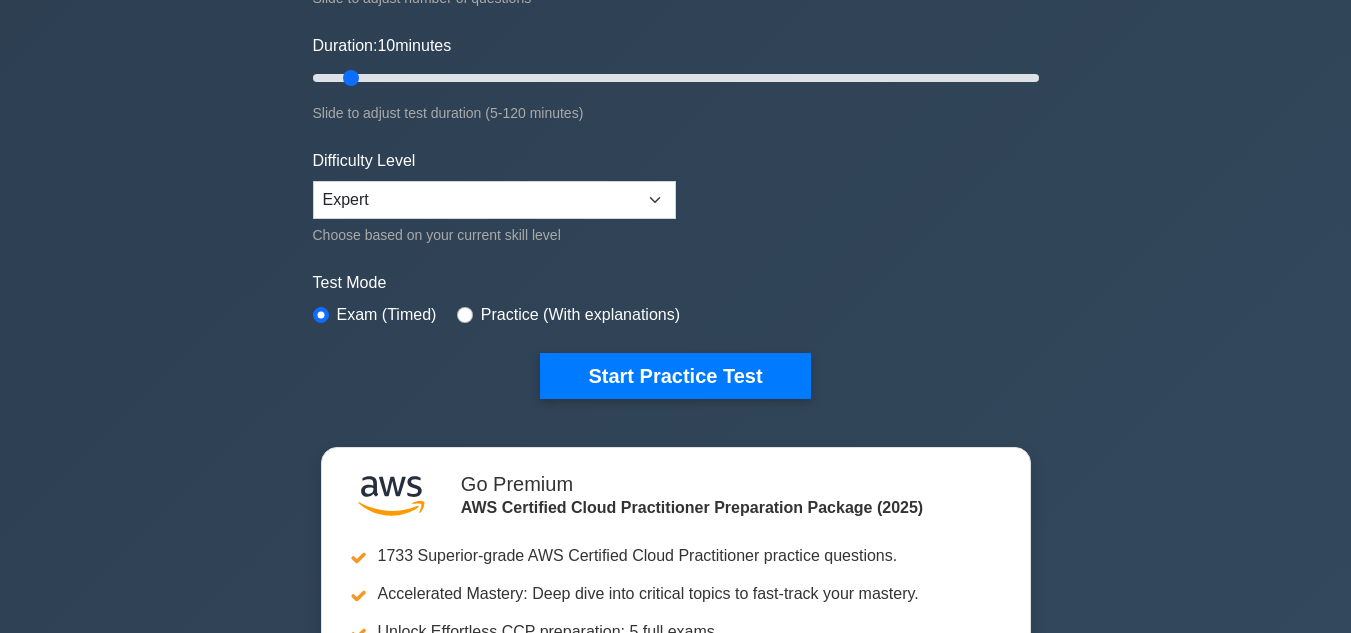 scroll, scrollTop: 360, scrollLeft: 0, axis: vertical 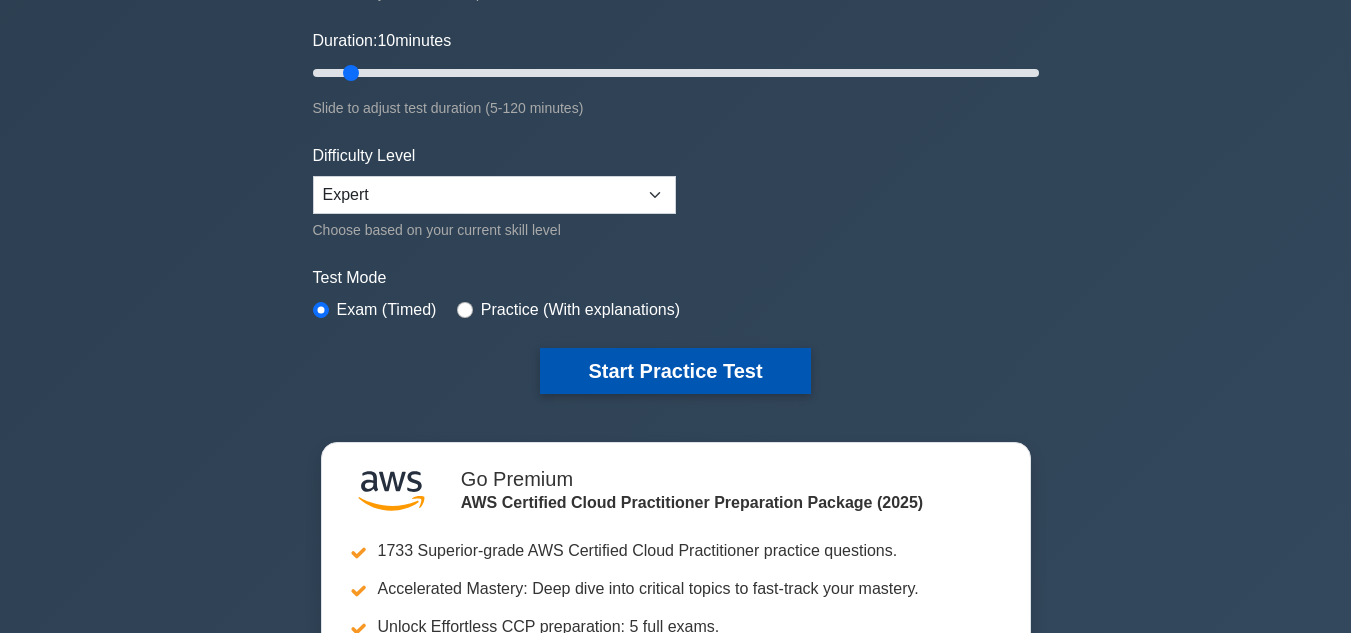 click on "Start Practice Test" at bounding box center [675, 371] 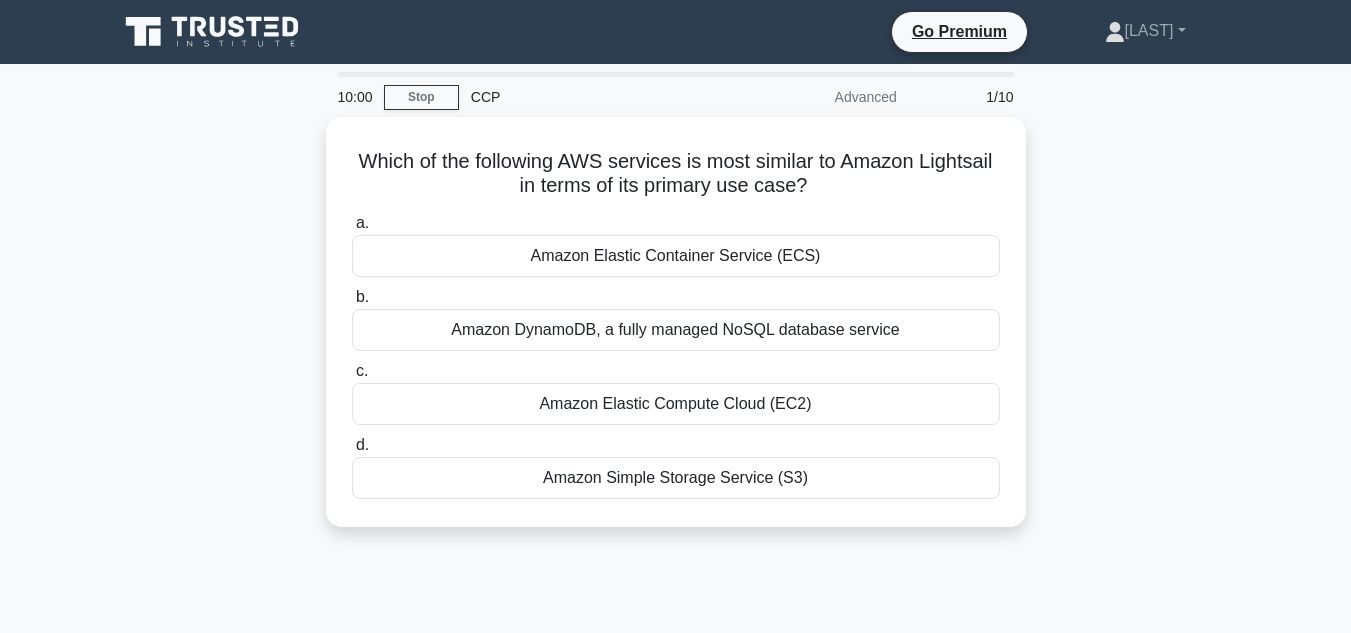 scroll, scrollTop: 0, scrollLeft: 0, axis: both 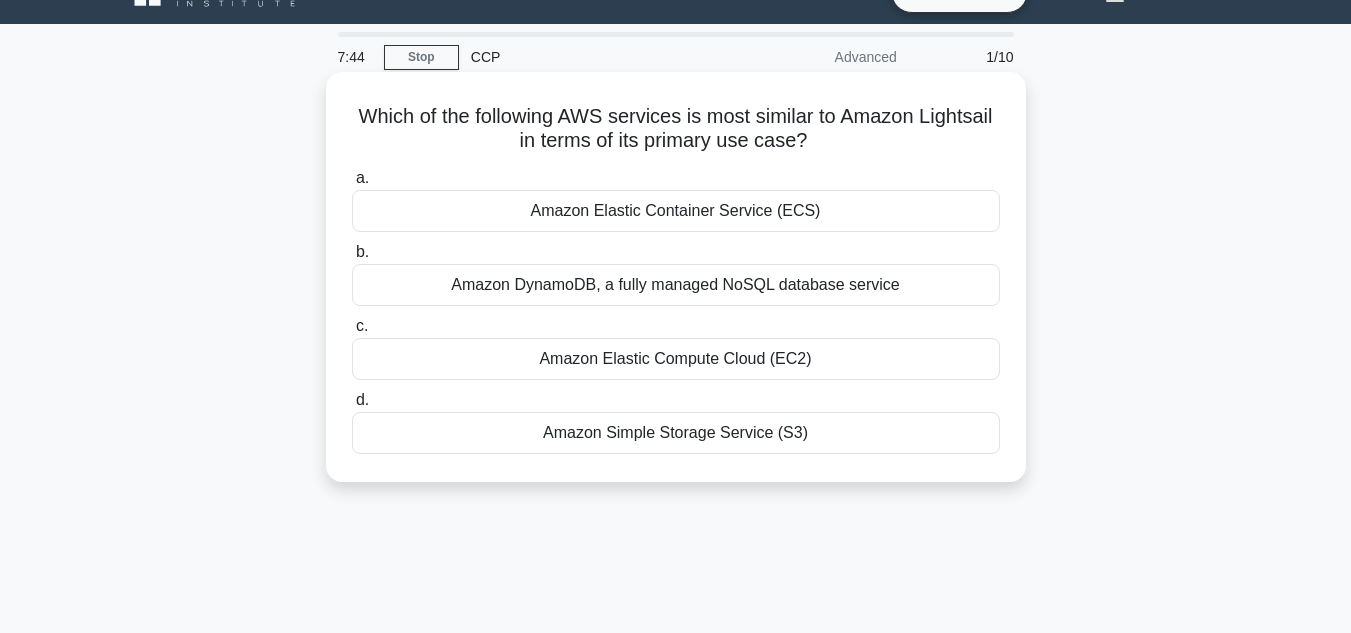 click on "Amazon DynamoDB, a fully managed NoSQL database service" at bounding box center (676, 285) 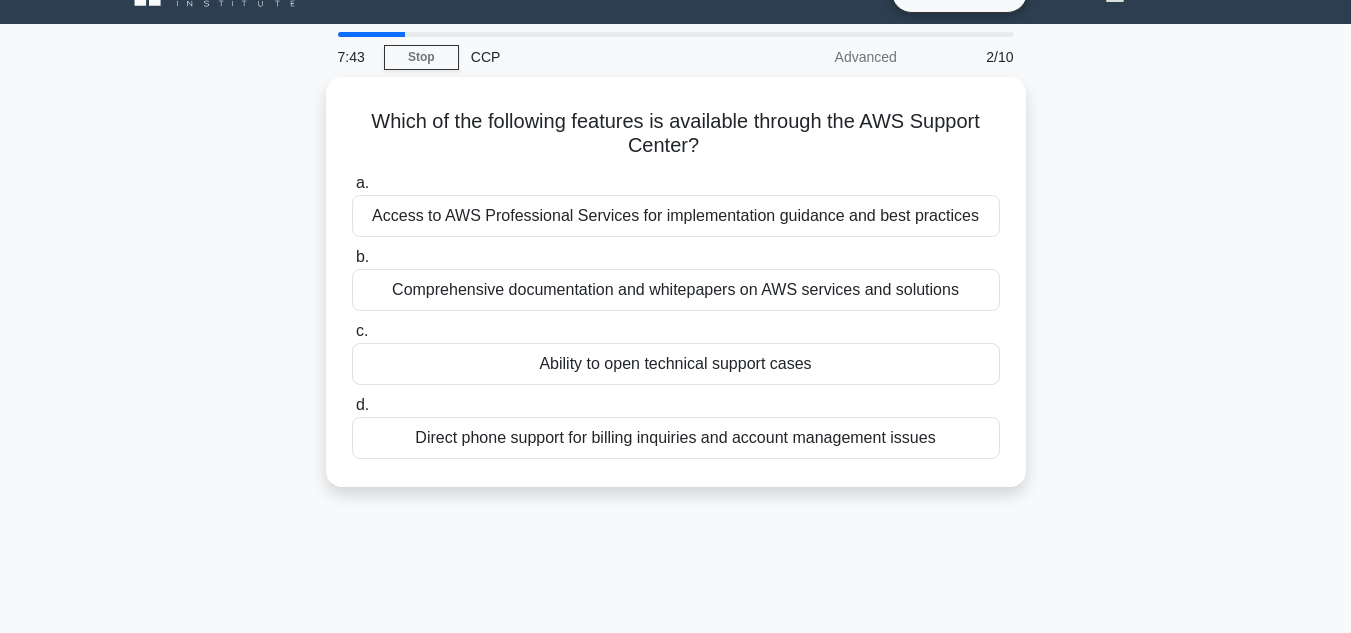 scroll, scrollTop: 0, scrollLeft: 0, axis: both 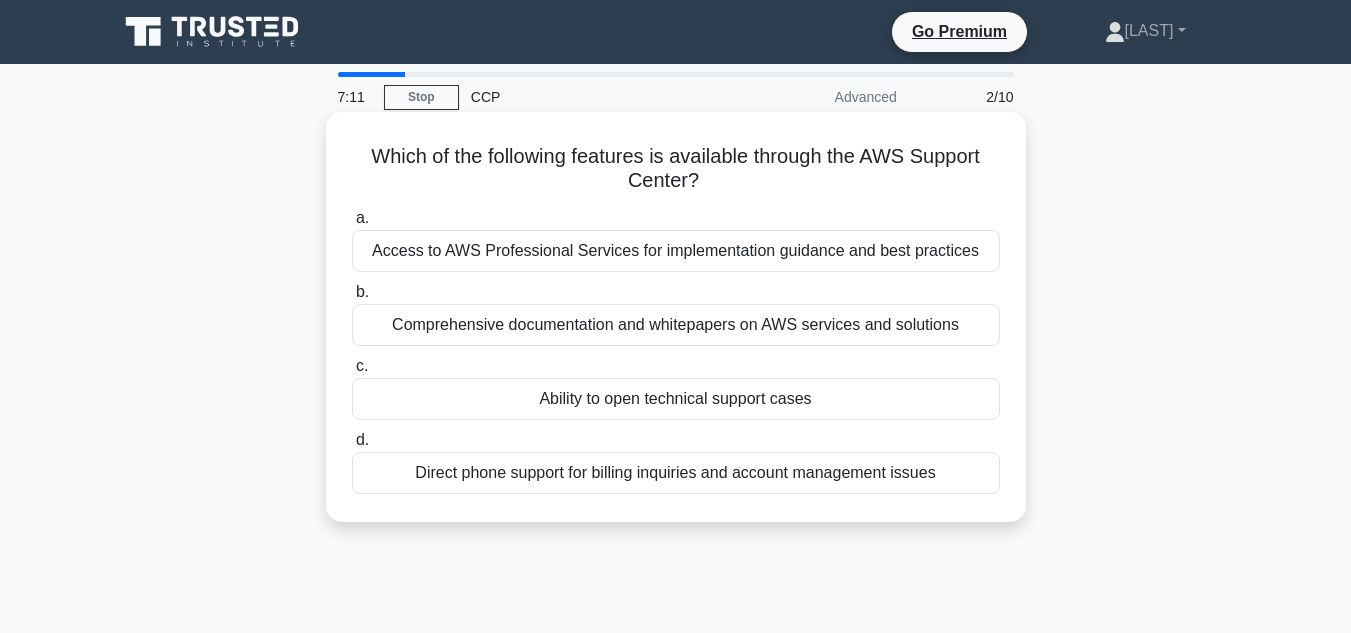 click on "Comprehensive documentation and whitepapers on AWS services and solutions" at bounding box center (676, 325) 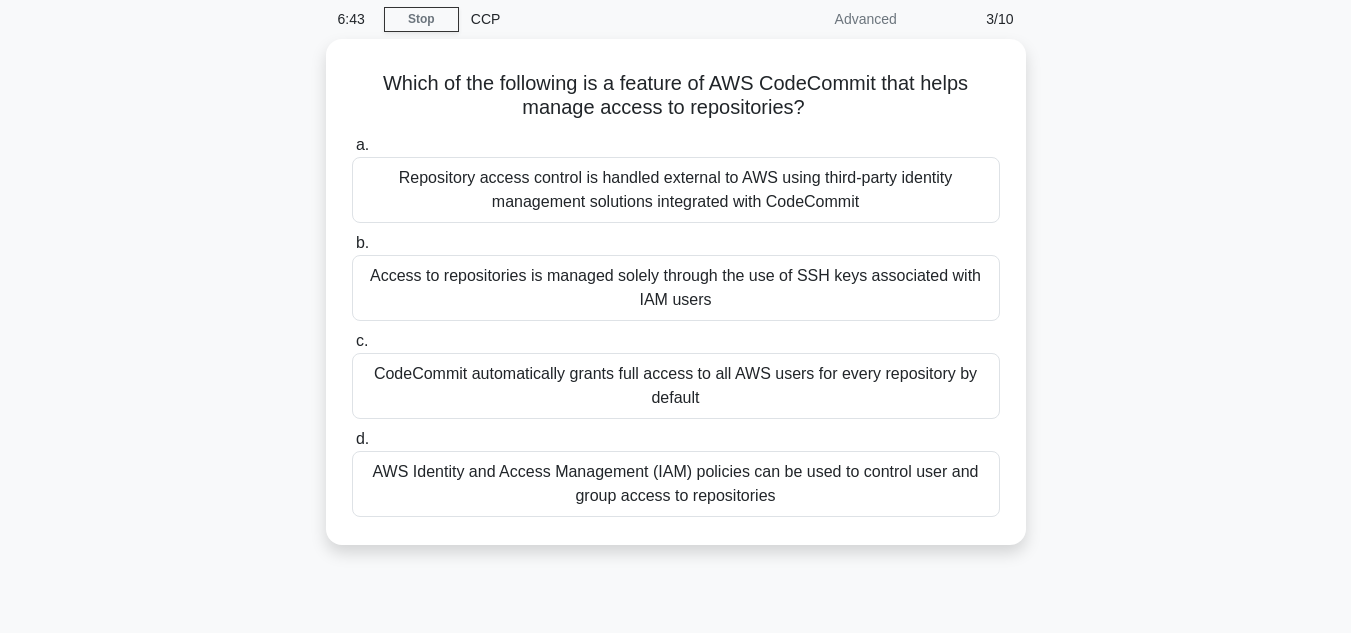 scroll, scrollTop: 80, scrollLeft: 0, axis: vertical 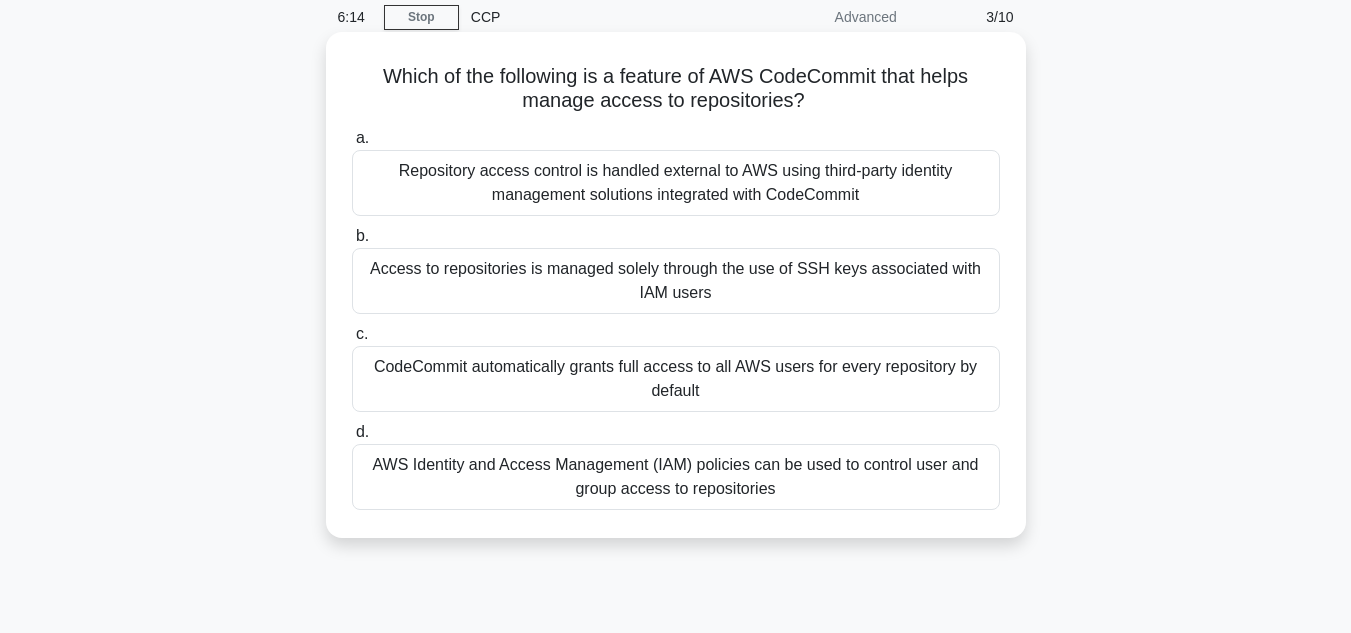 click on "AWS Identity and Access Management (IAM) policies can be used to control user and group access to repositories" at bounding box center (676, 477) 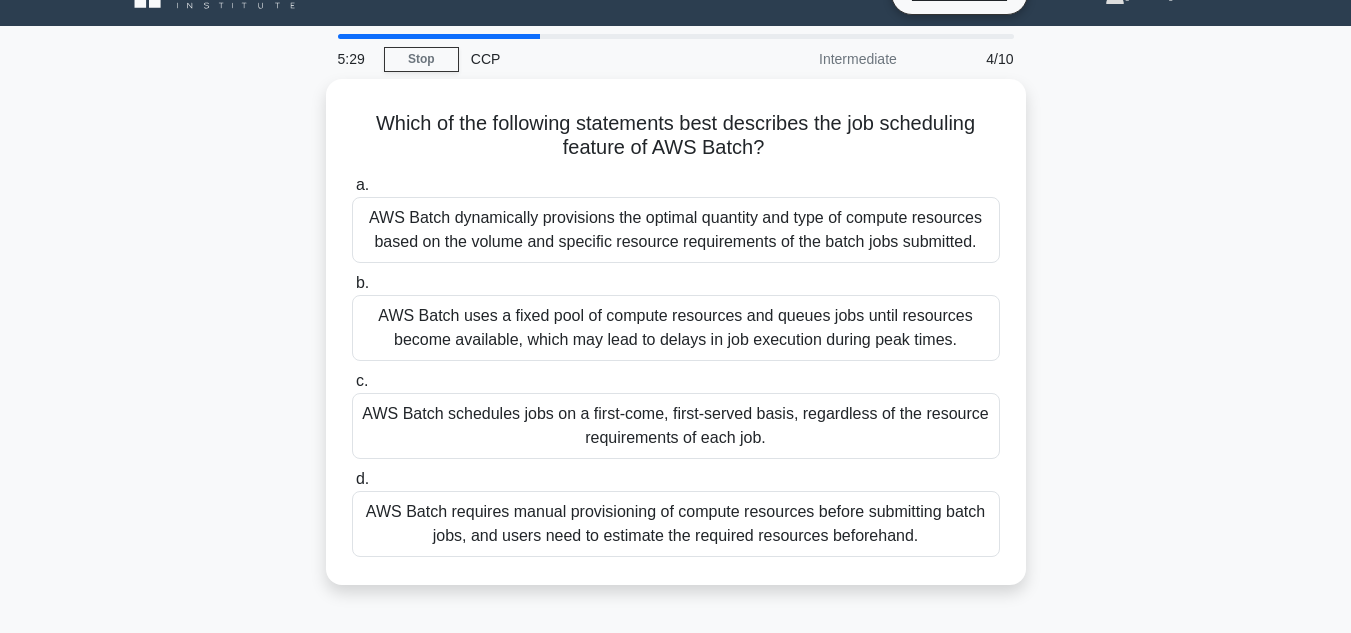 scroll, scrollTop: 40, scrollLeft: 0, axis: vertical 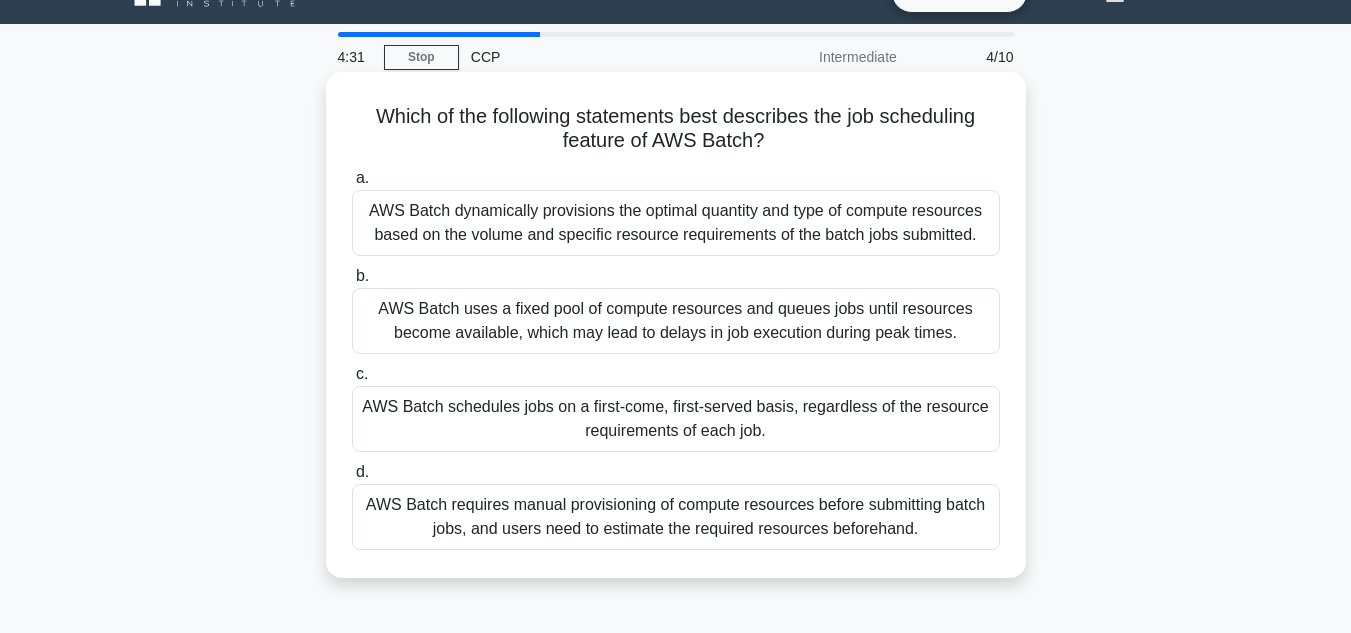 click on "AWS Batch schedules jobs on a first-come, first-served basis, regardless of the resource requirements of each job." at bounding box center [676, 419] 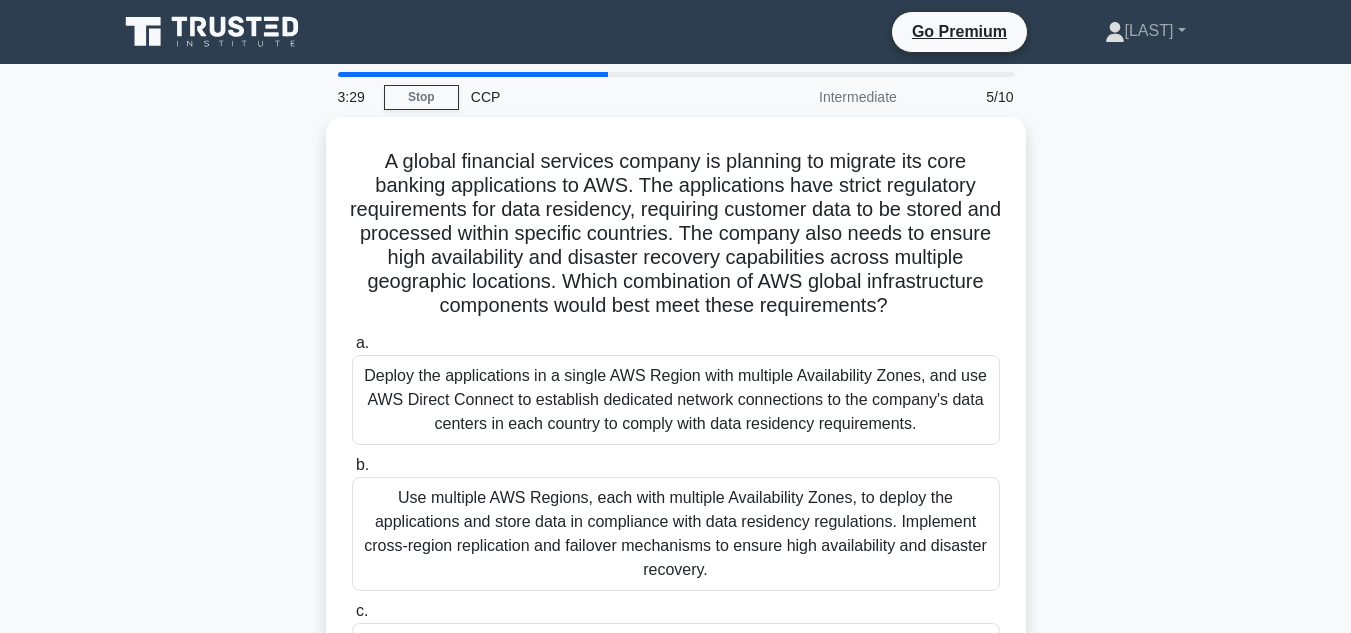 scroll, scrollTop: 40, scrollLeft: 0, axis: vertical 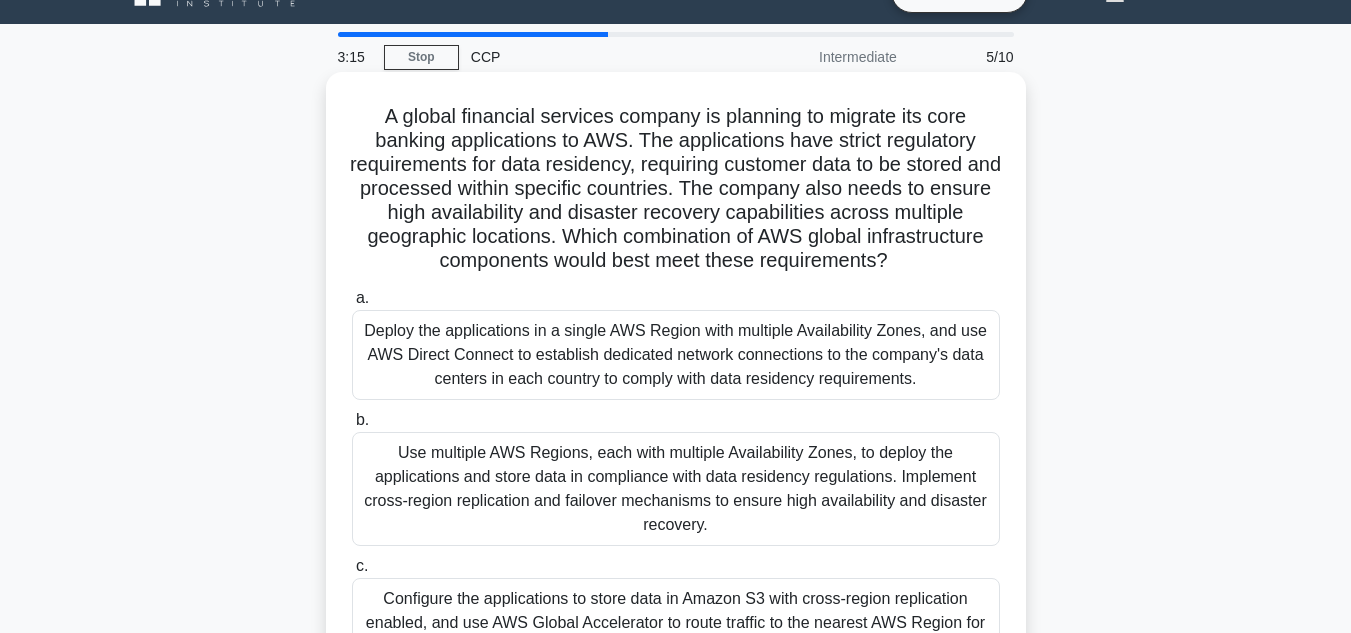 click on "Use multiple AWS Regions, each with multiple Availability Zones, to deploy the applications and store data in compliance with data residency regulations. Implement cross-region replication and failover mechanisms to ensure high availability and disaster recovery." at bounding box center [676, 489] 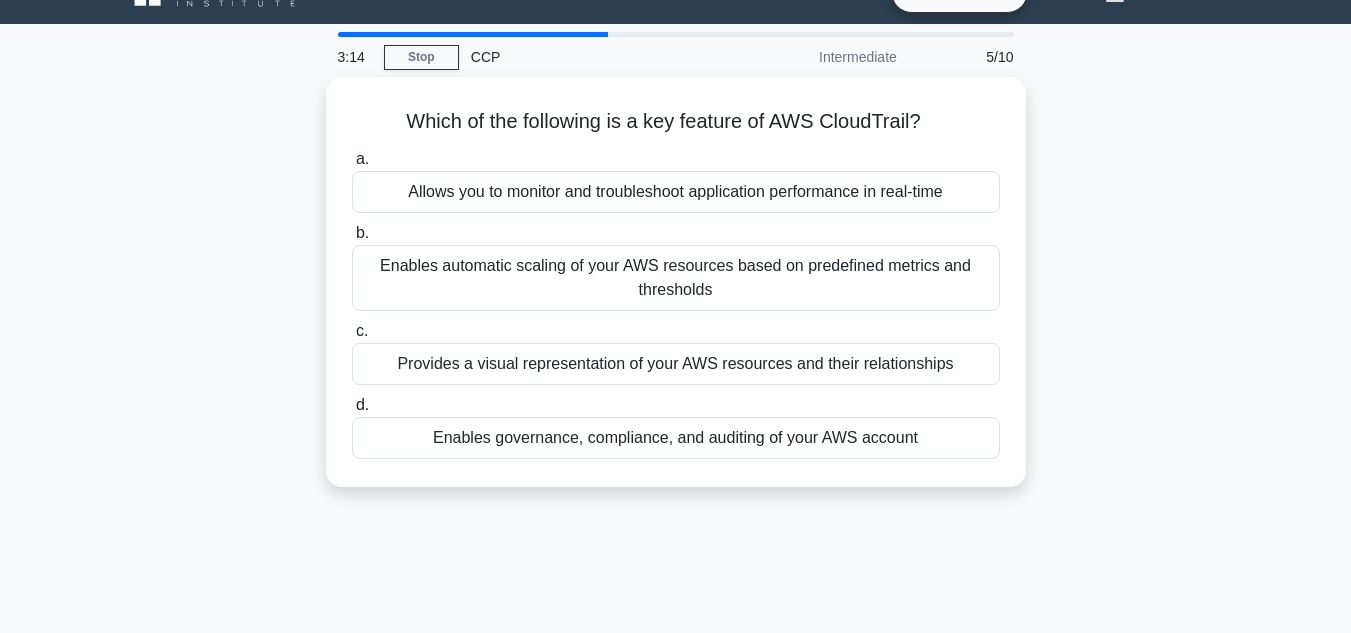 scroll, scrollTop: 0, scrollLeft: 0, axis: both 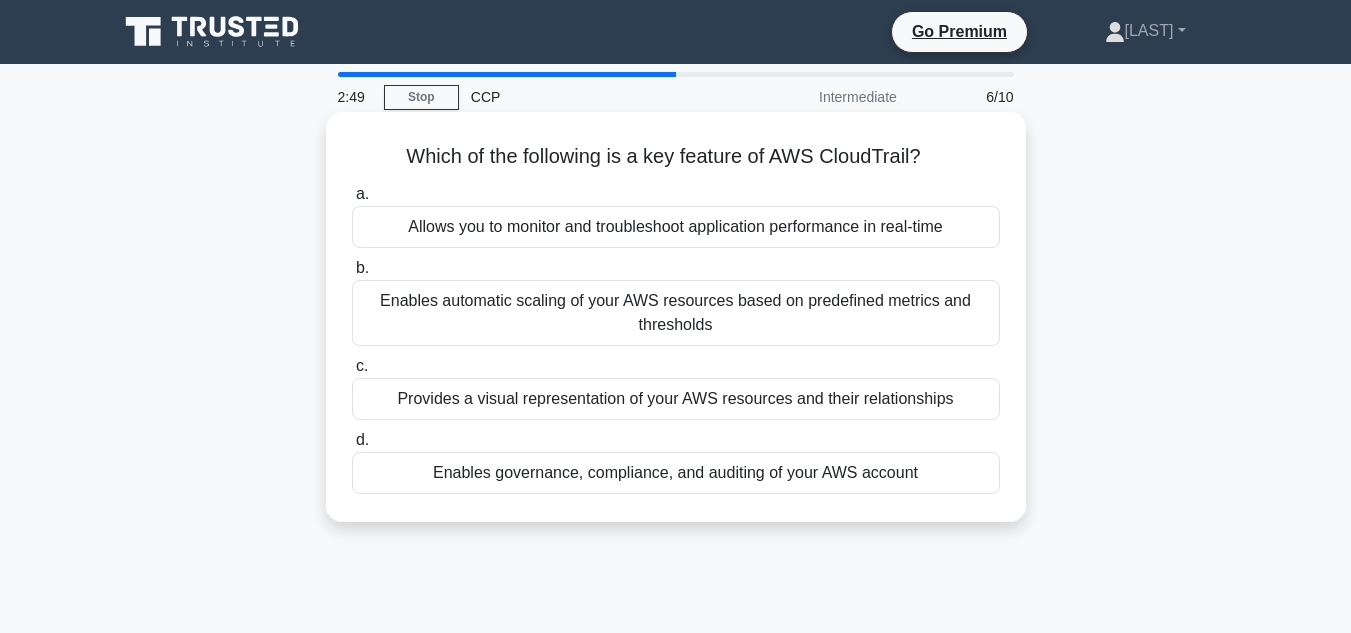 click on "Enables governance, compliance, and auditing of your AWS account" at bounding box center [676, 473] 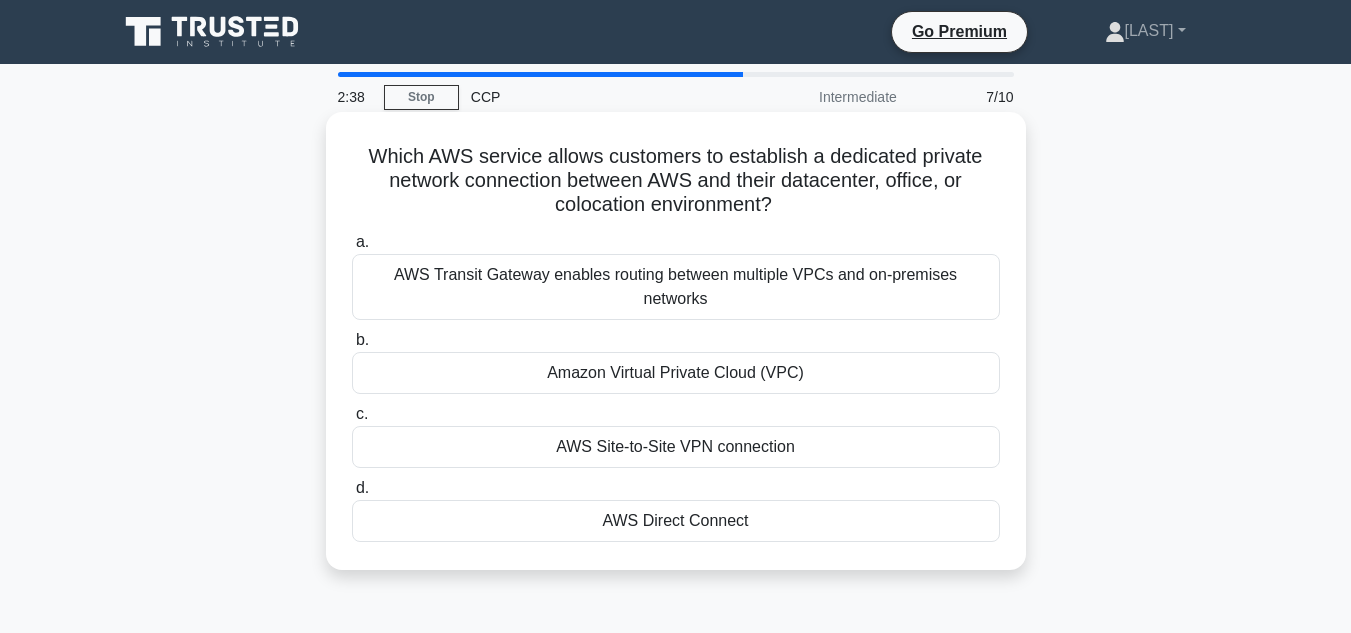 click on "AWS Direct Connect" at bounding box center (676, 521) 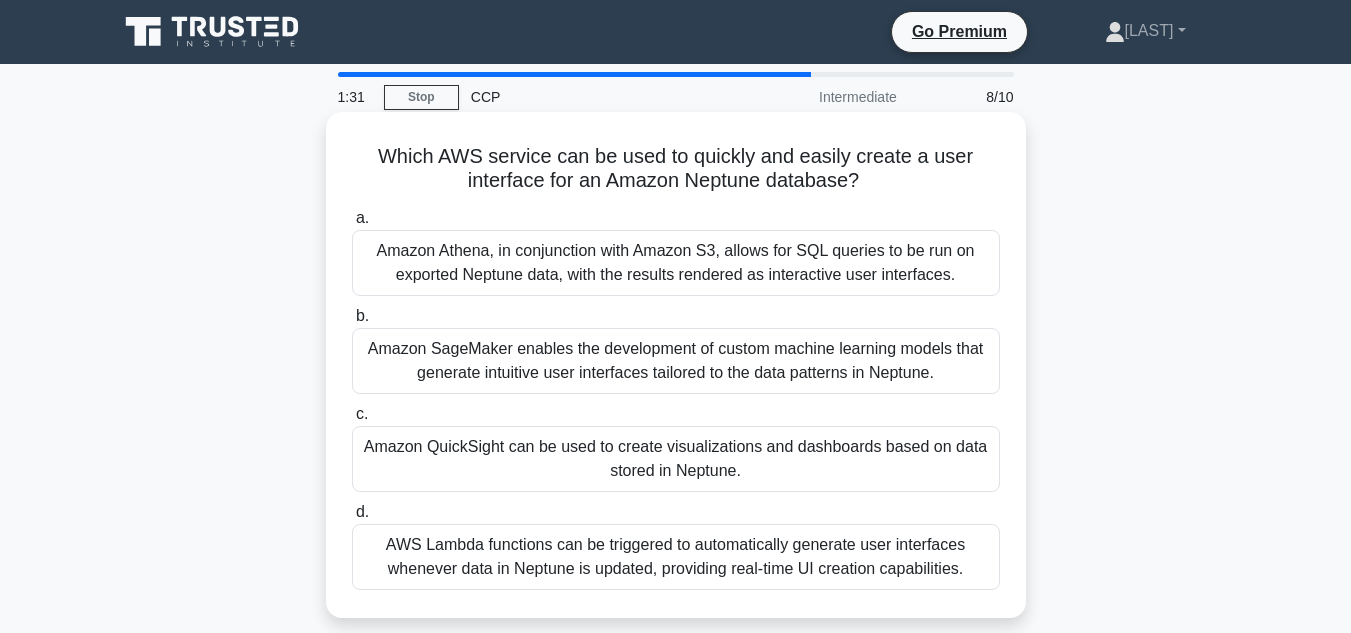 click on "Amazon QuickSight can be used to create visualizations and dashboards based on data stored in Neptune." at bounding box center (676, 459) 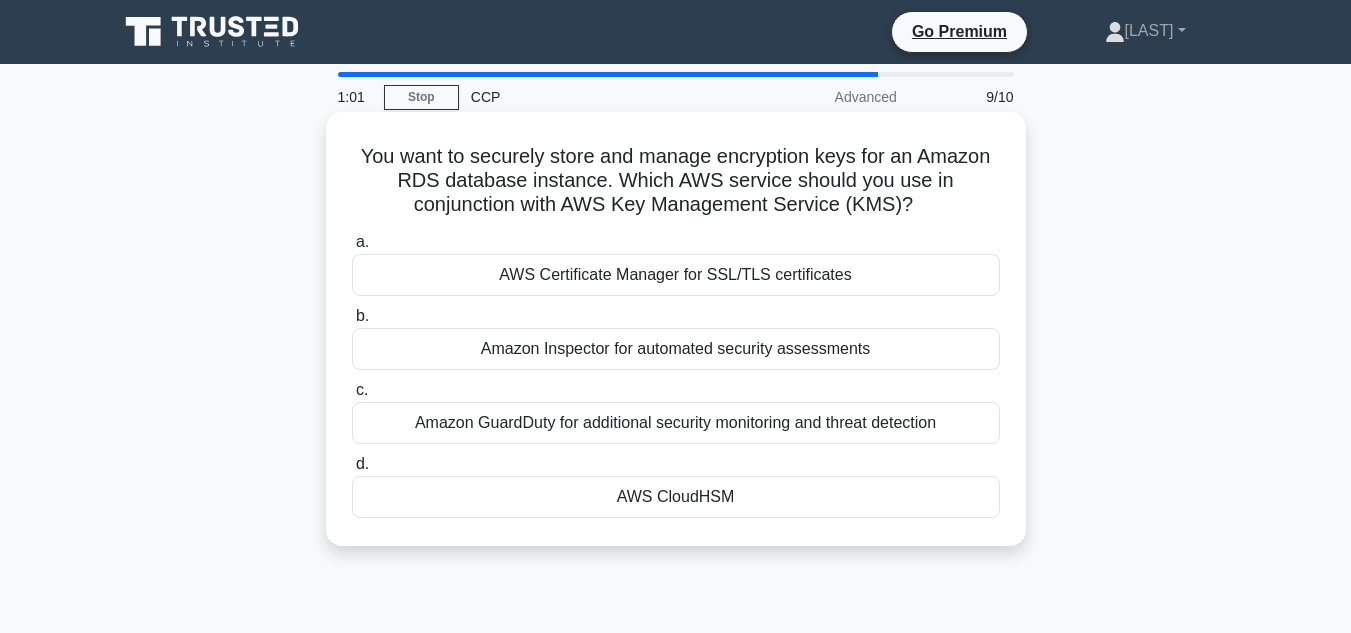 click on "AWS CloudHSM" at bounding box center (676, 497) 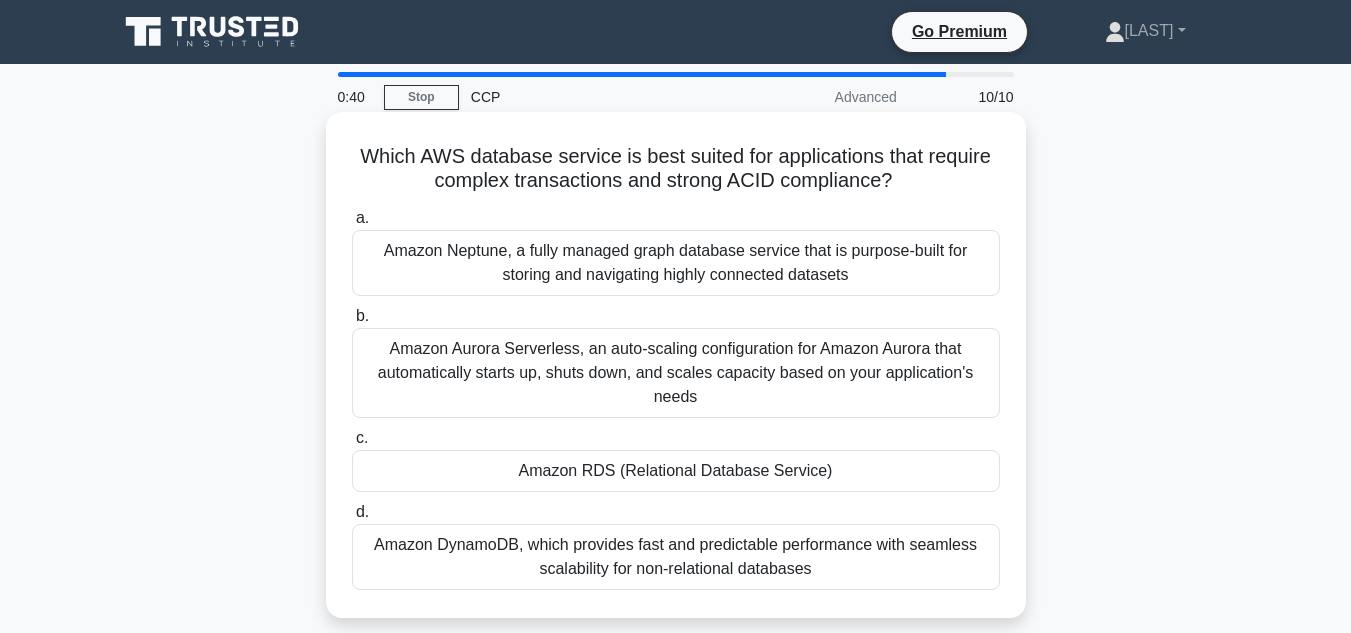click on "Amazon RDS (Relational Database Service)" at bounding box center (676, 471) 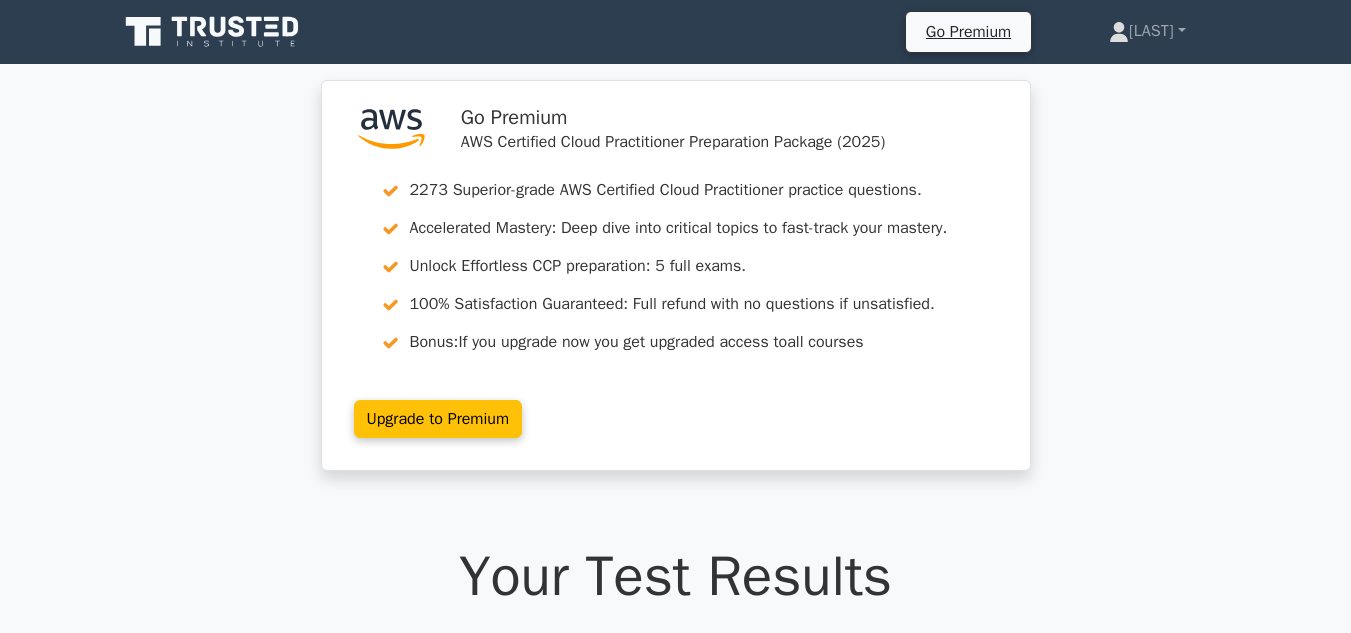 scroll, scrollTop: 0, scrollLeft: 0, axis: both 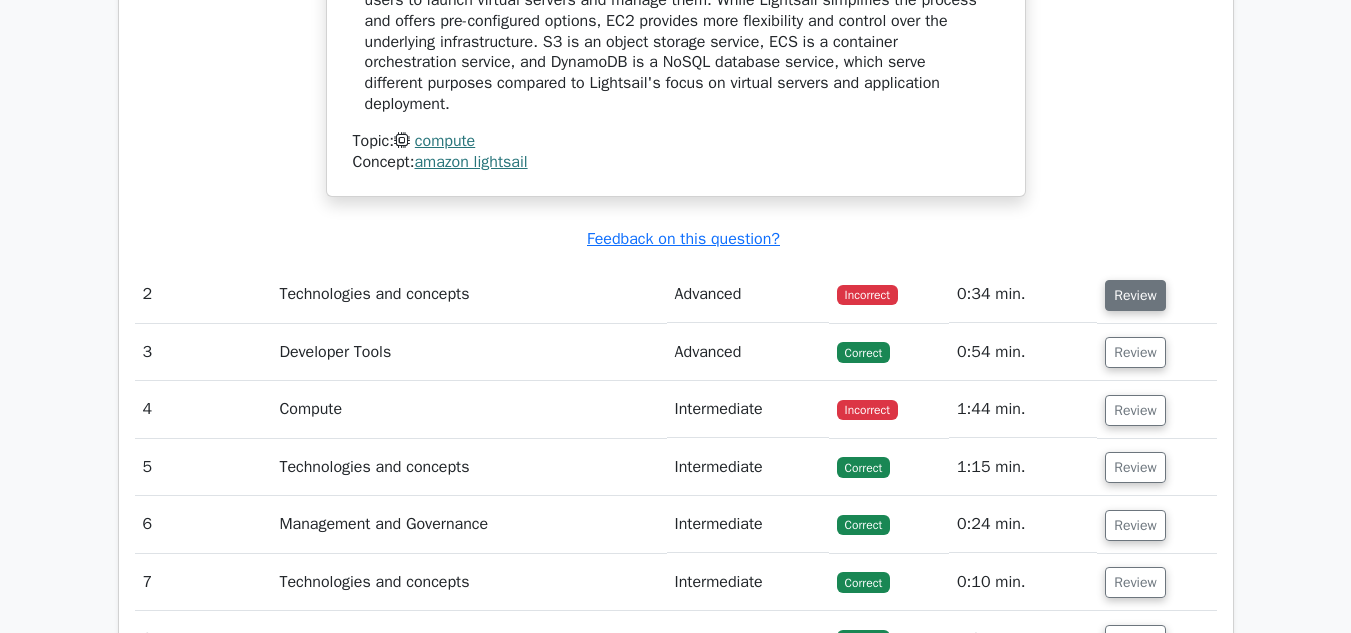 click on "Review" at bounding box center [1135, 295] 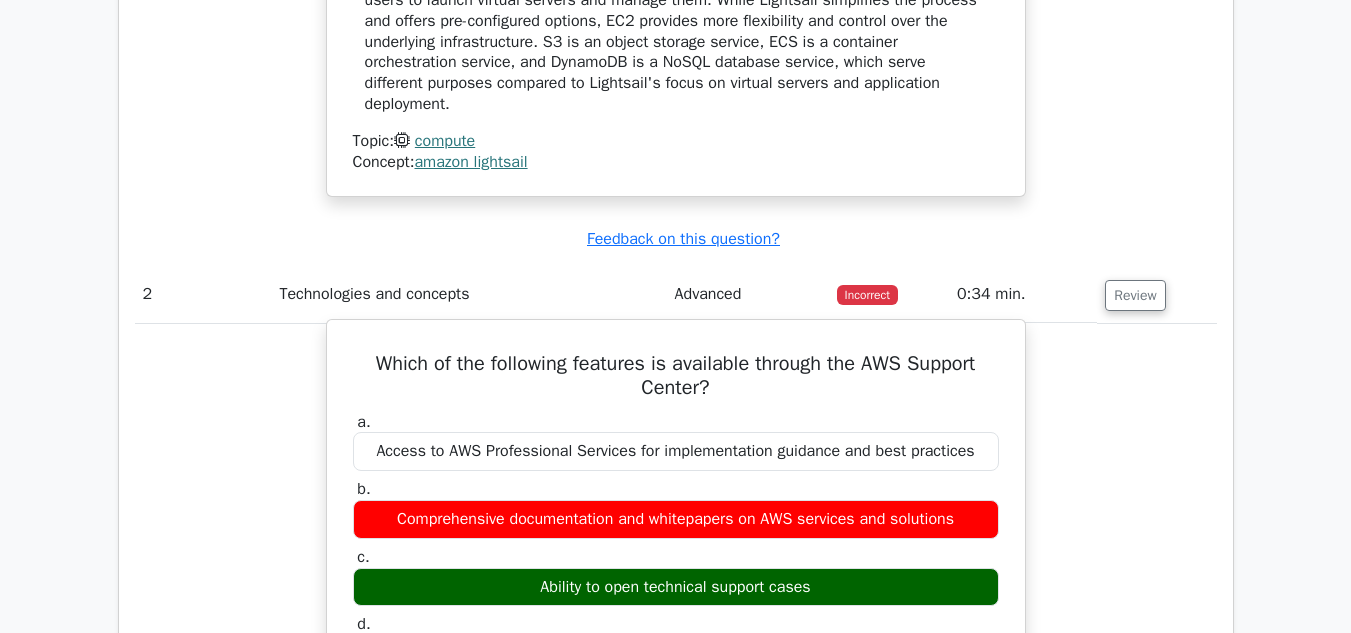 click on "Which of the following features is available through the AWS Support Center?" at bounding box center (676, 376) 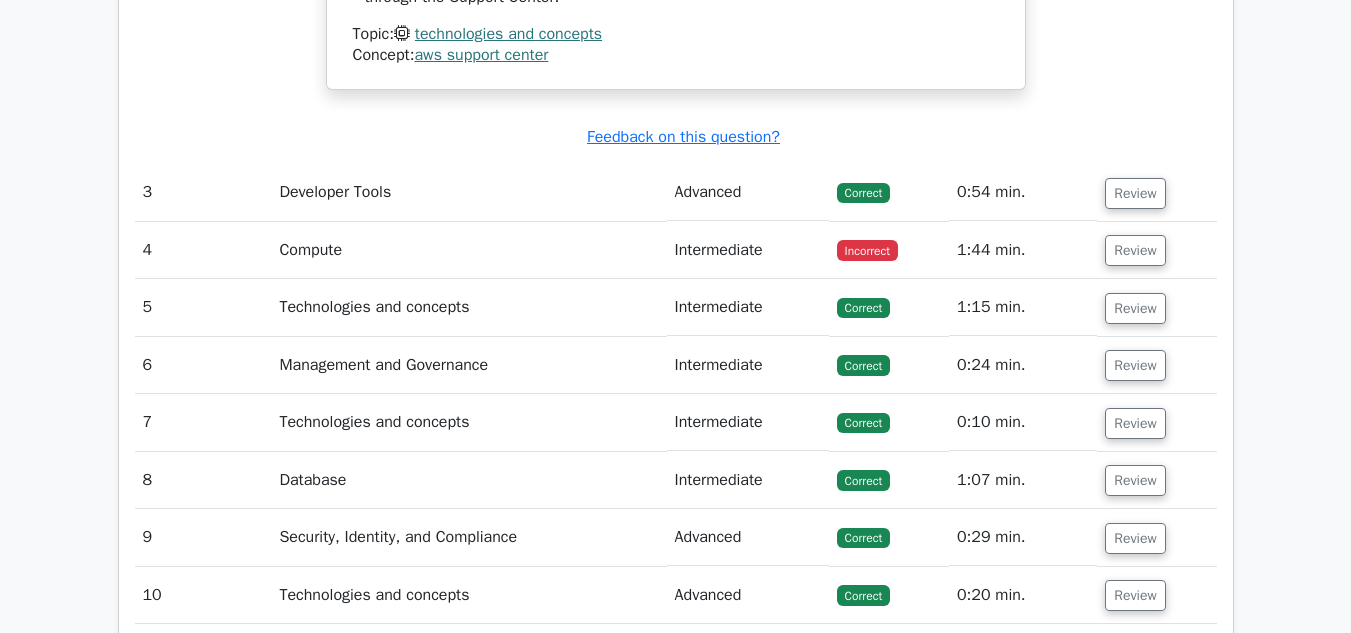 scroll, scrollTop: 3120, scrollLeft: 0, axis: vertical 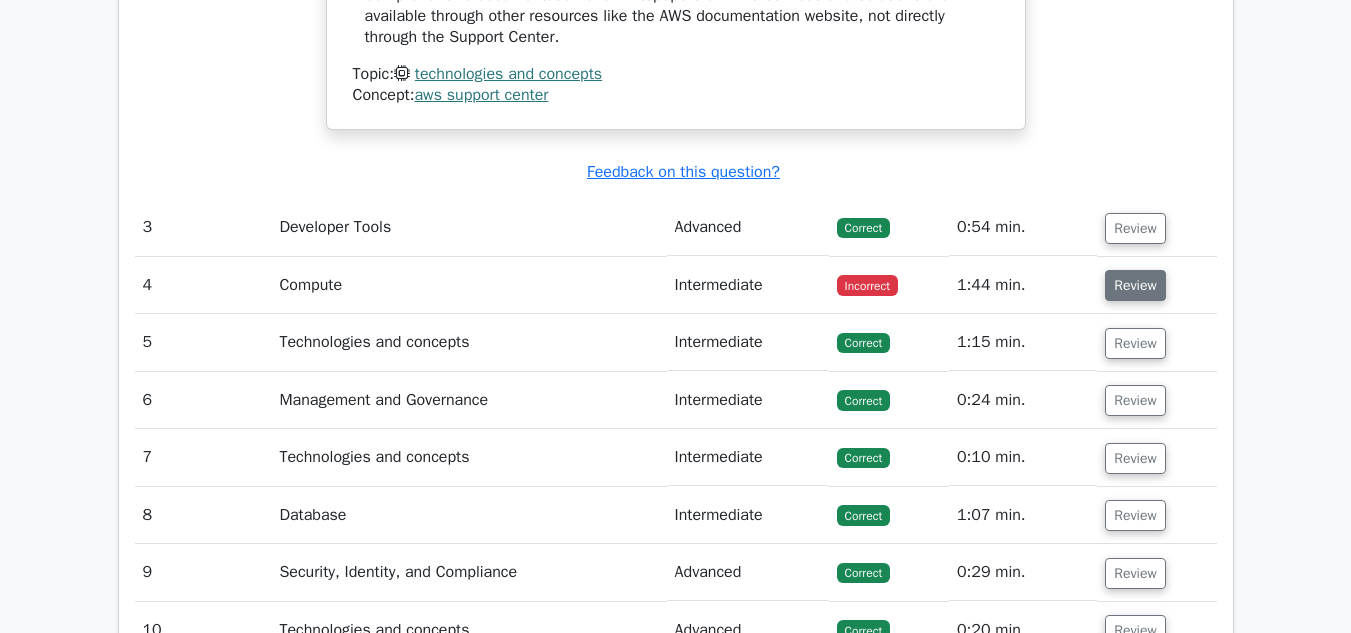 click on "Review" at bounding box center (1135, 285) 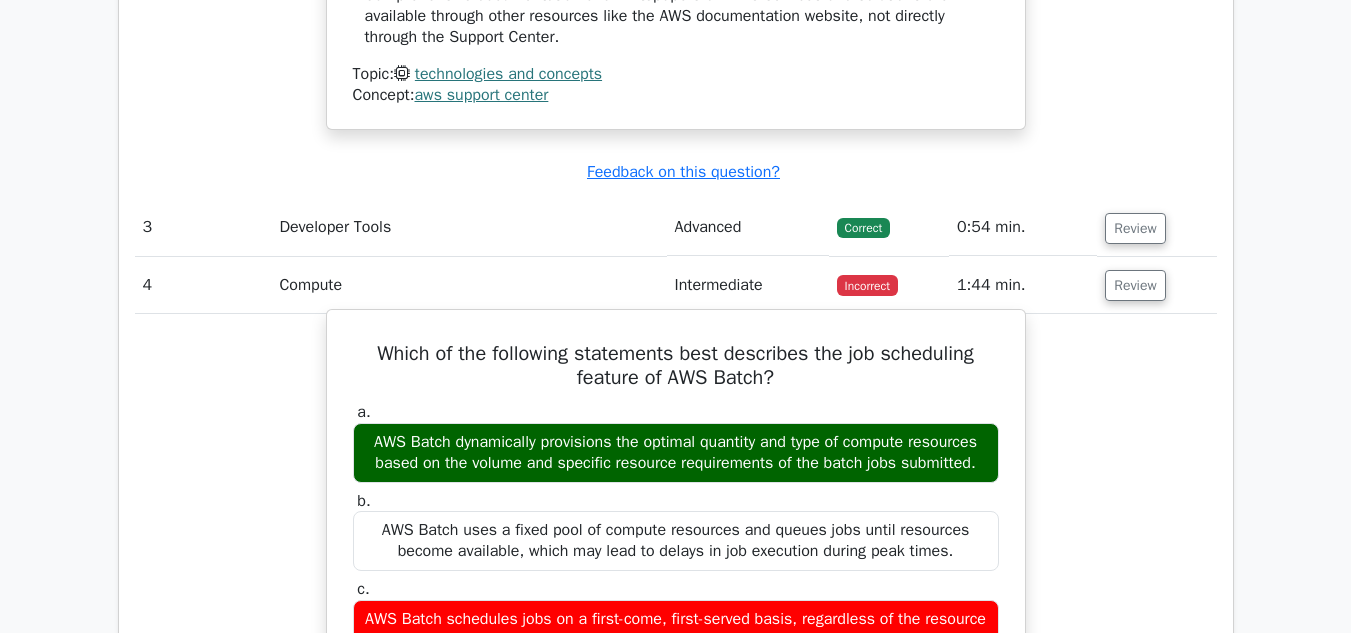 type 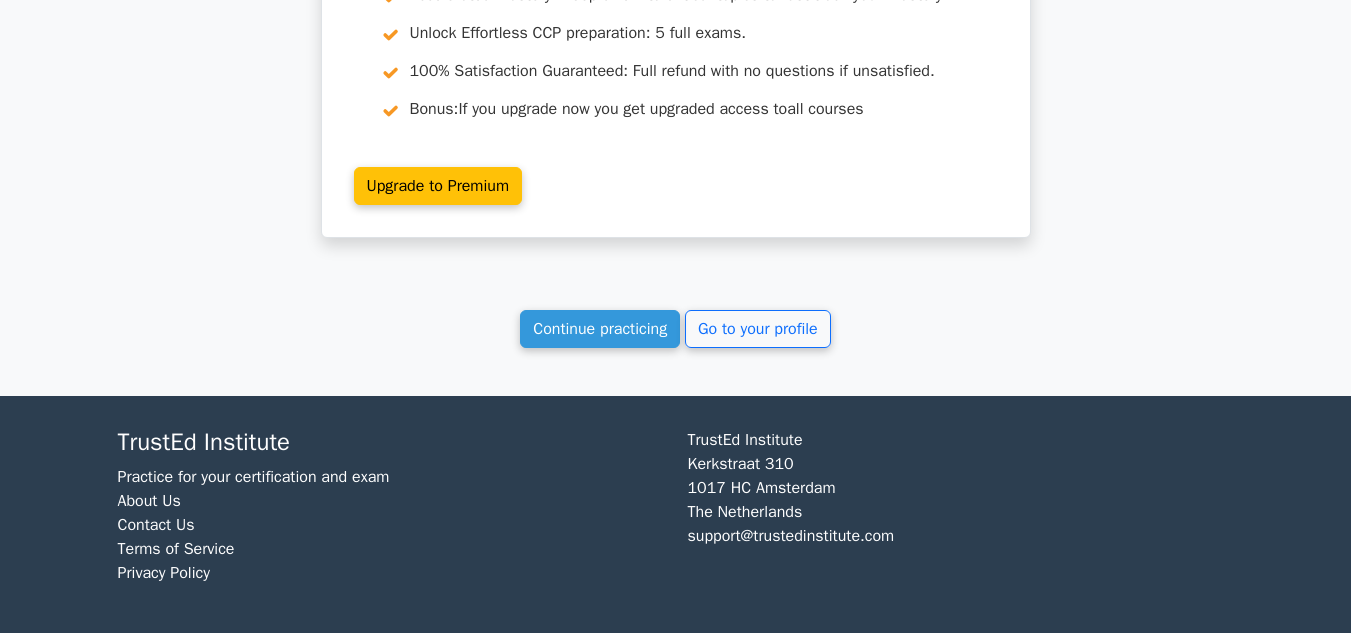 scroll, scrollTop: 4946, scrollLeft: 0, axis: vertical 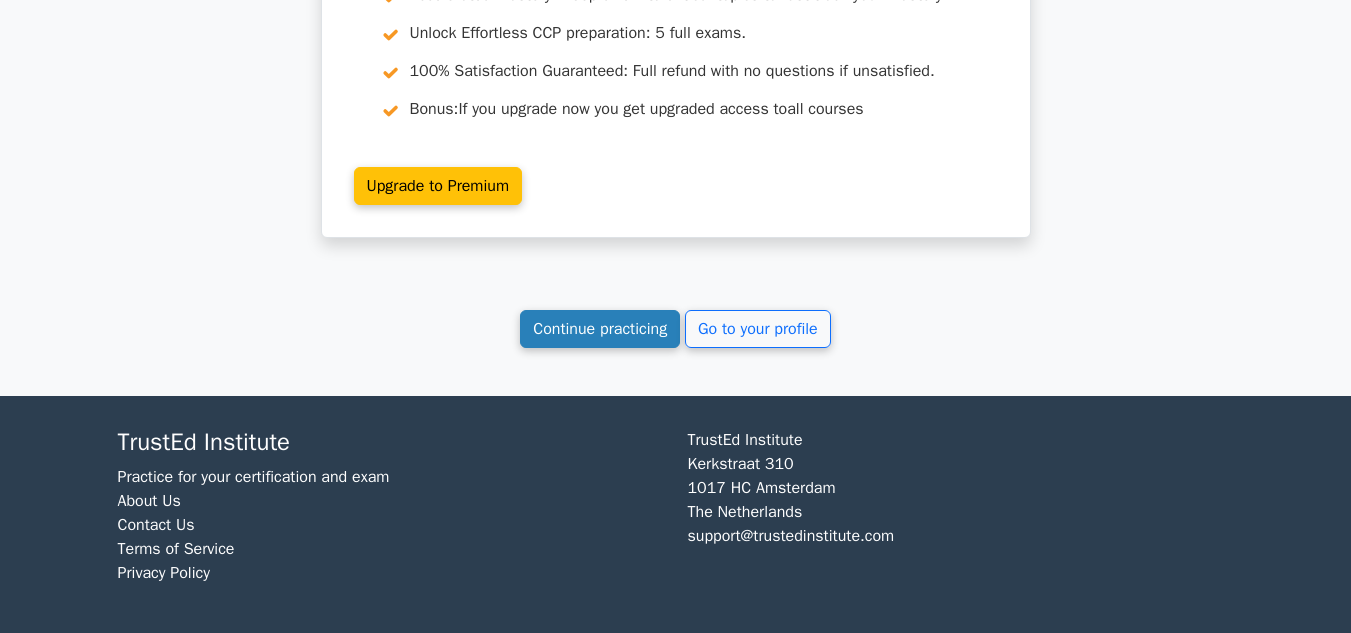 click on "Continue practicing" at bounding box center (600, 329) 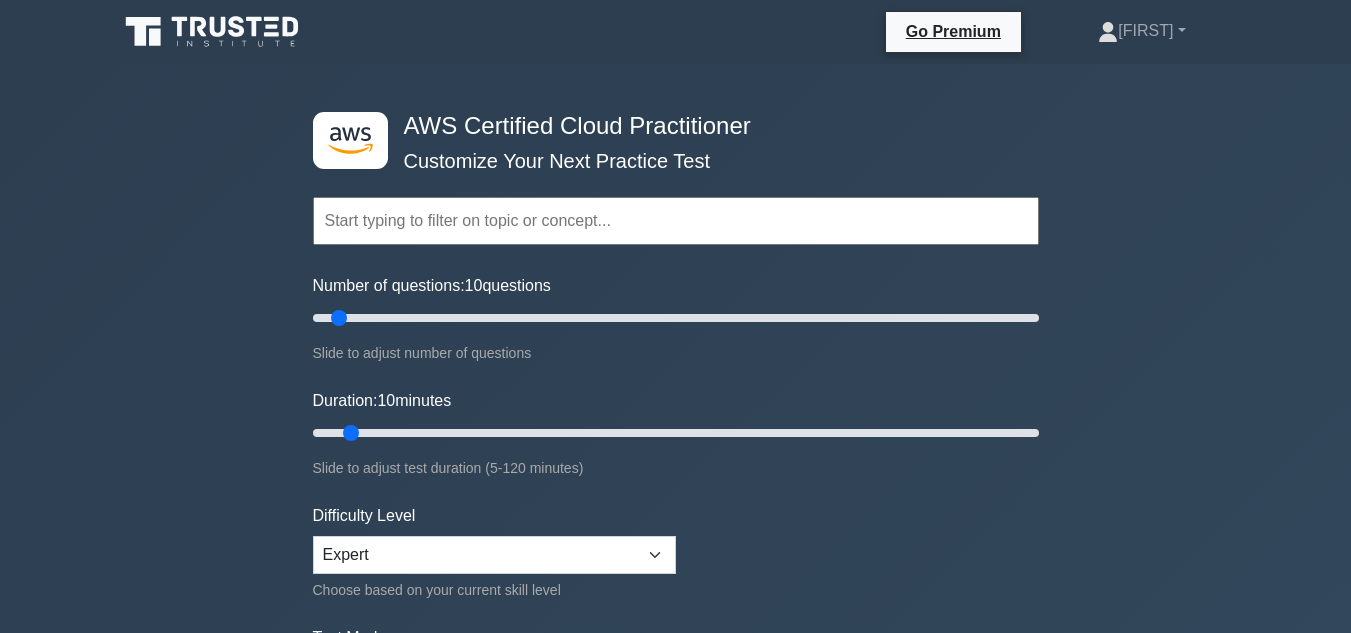 scroll, scrollTop: 0, scrollLeft: 0, axis: both 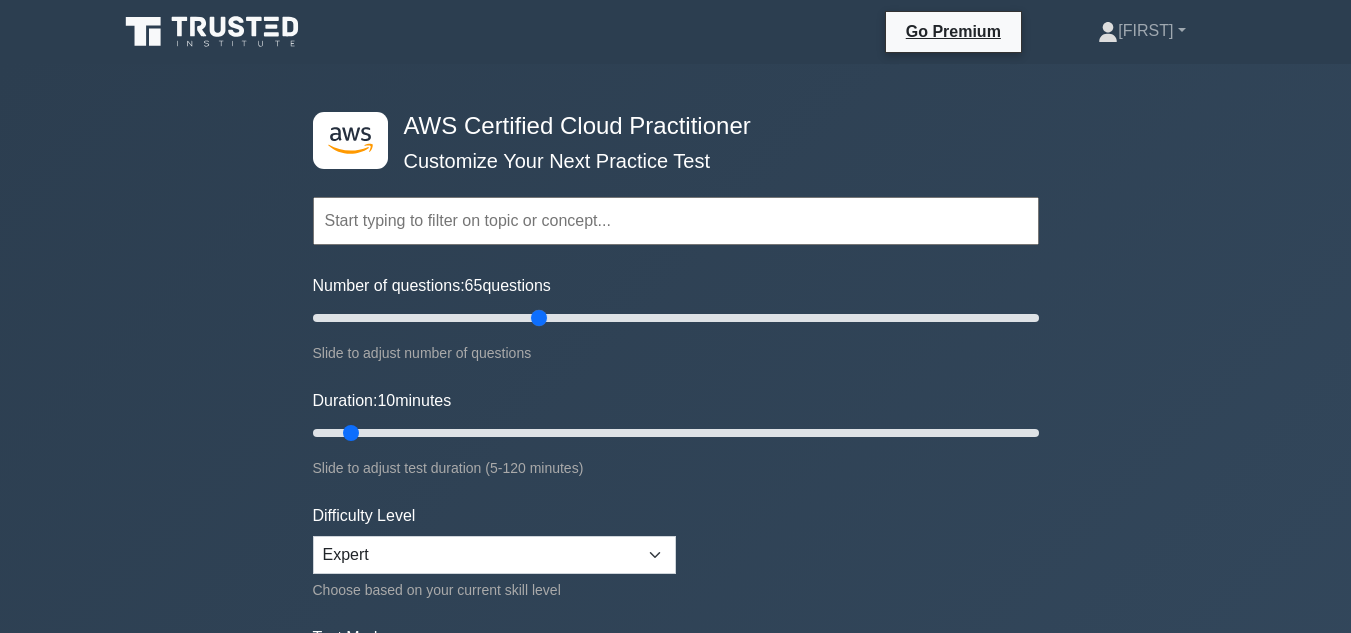 drag, startPoint x: 343, startPoint y: 312, endPoint x: 541, endPoint y: 319, distance: 198.1237 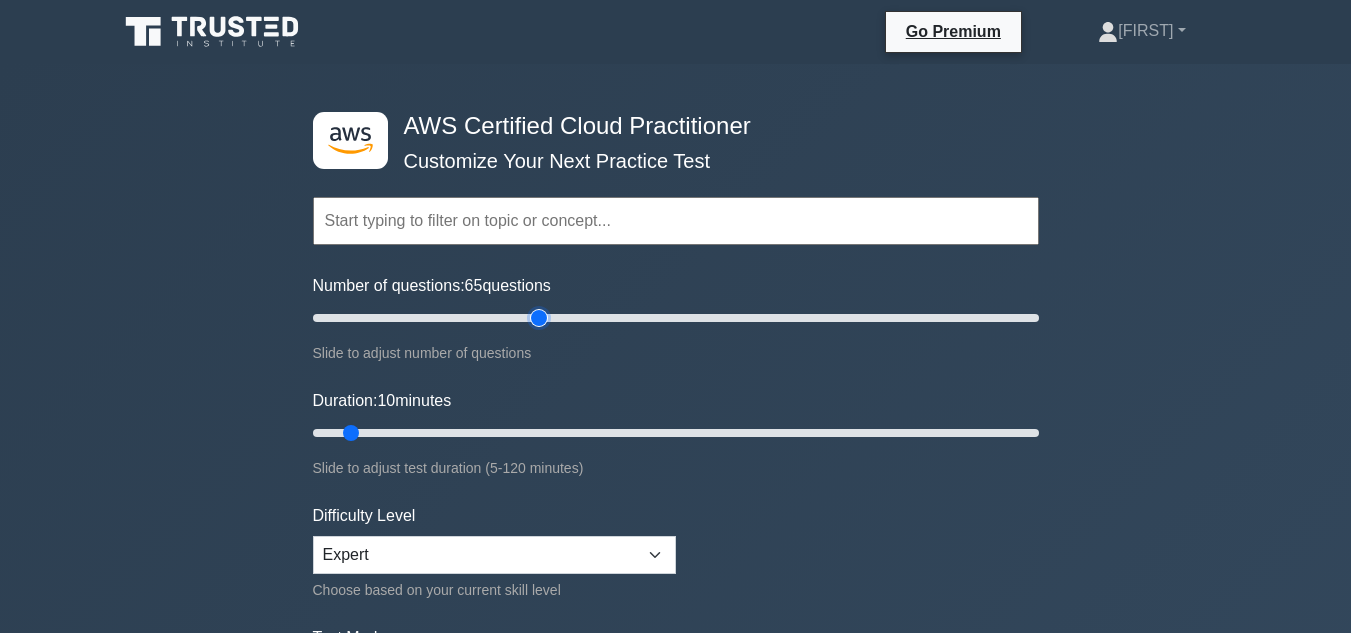 type on "65" 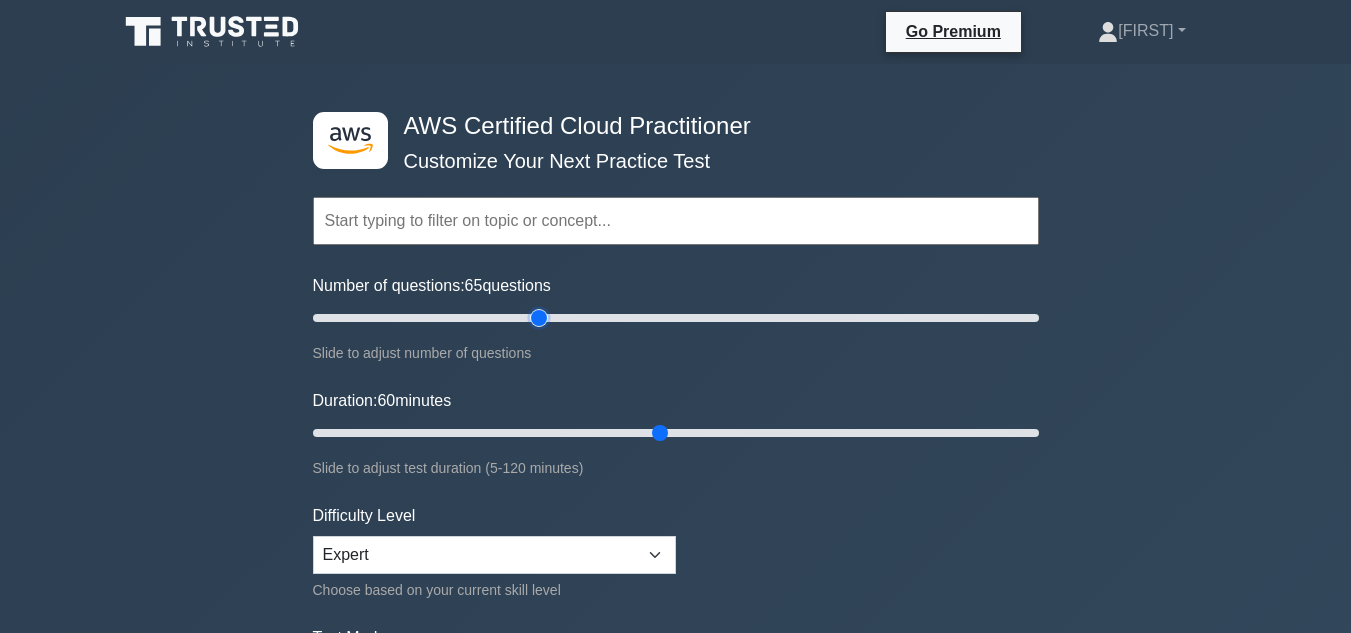 drag, startPoint x: 356, startPoint y: 429, endPoint x: 662, endPoint y: 427, distance: 306.00653 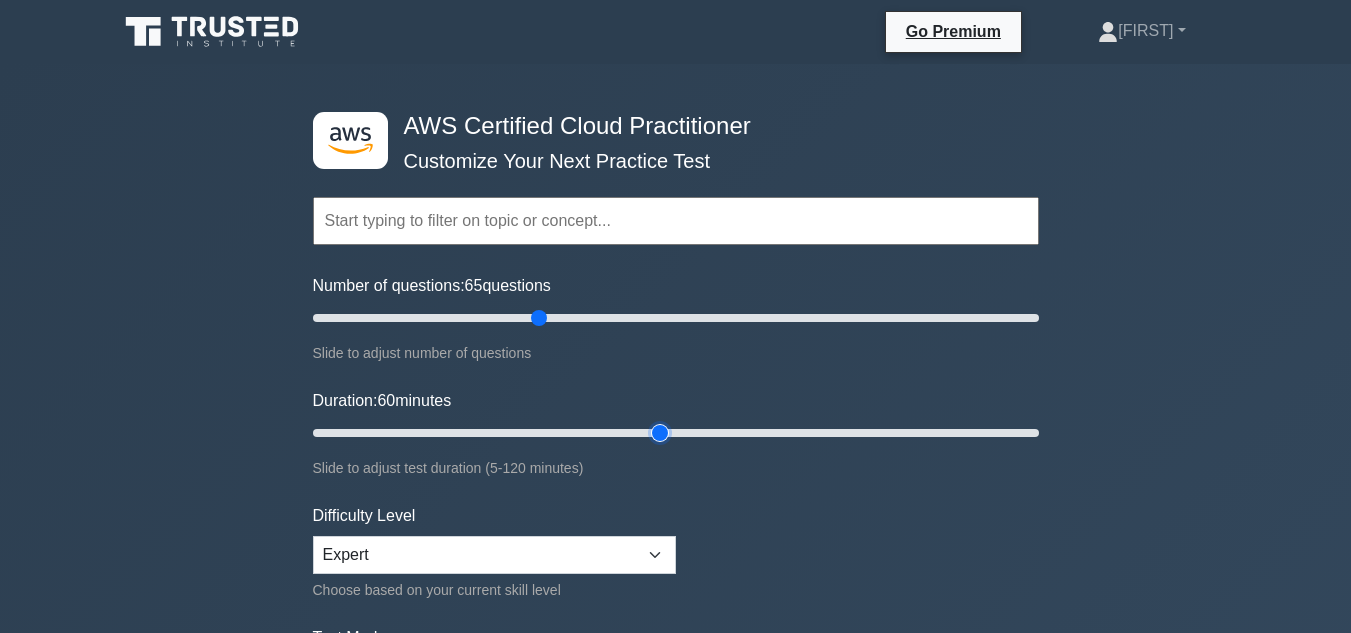 type on "60" 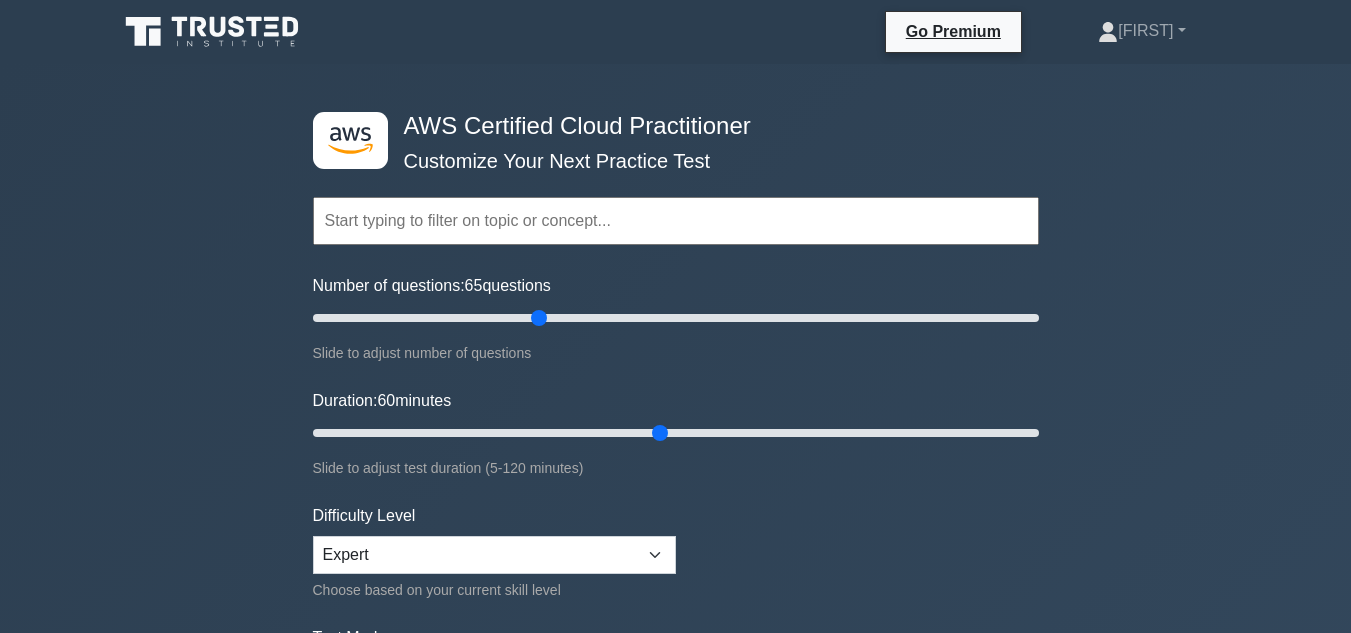 click on "Topics
Technologies and concepts
Analytics
Application Integration
Business Applications
Cloud Financial Management
Compute
Containers
Customer Engagement
Database
Developer Tools" at bounding box center (676, 445) 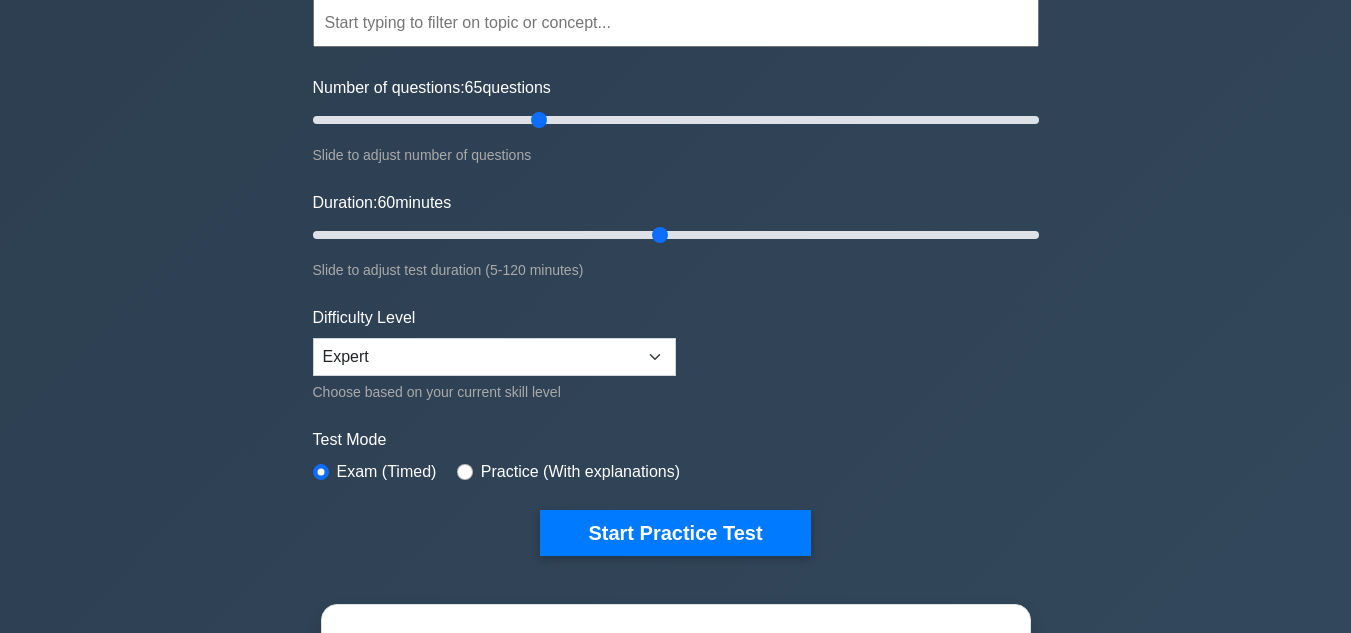 scroll, scrollTop: 200, scrollLeft: 0, axis: vertical 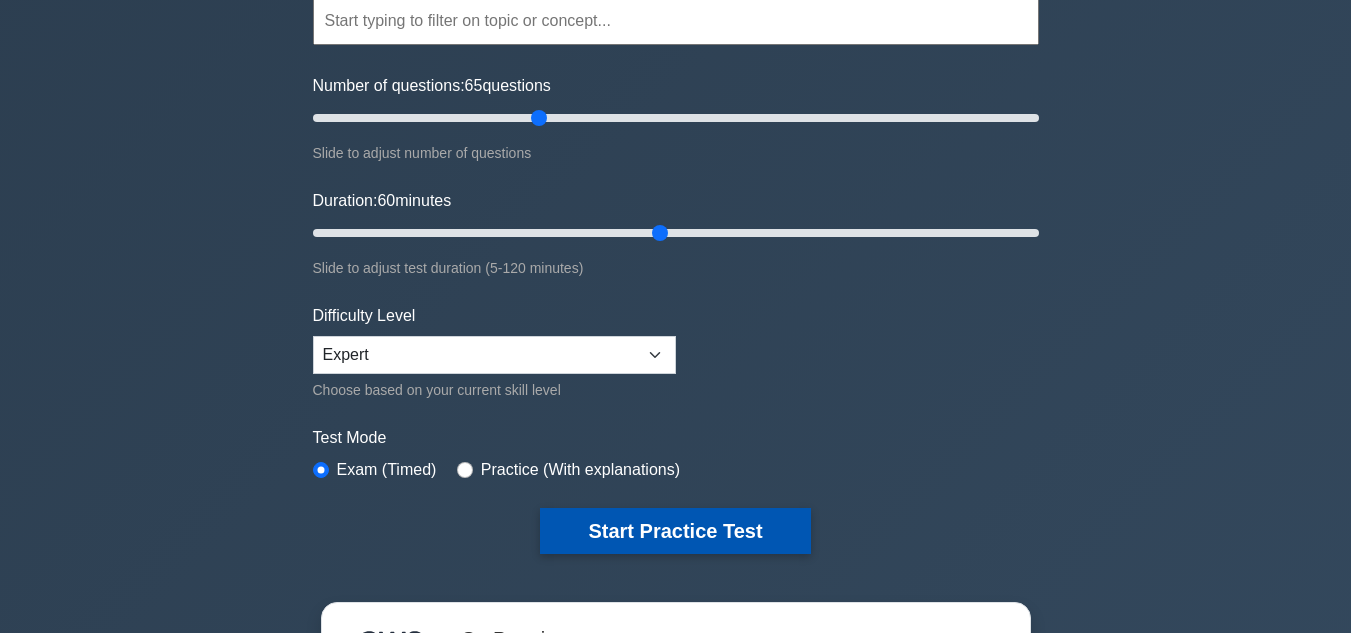 click on "Start Practice Test" at bounding box center [675, 531] 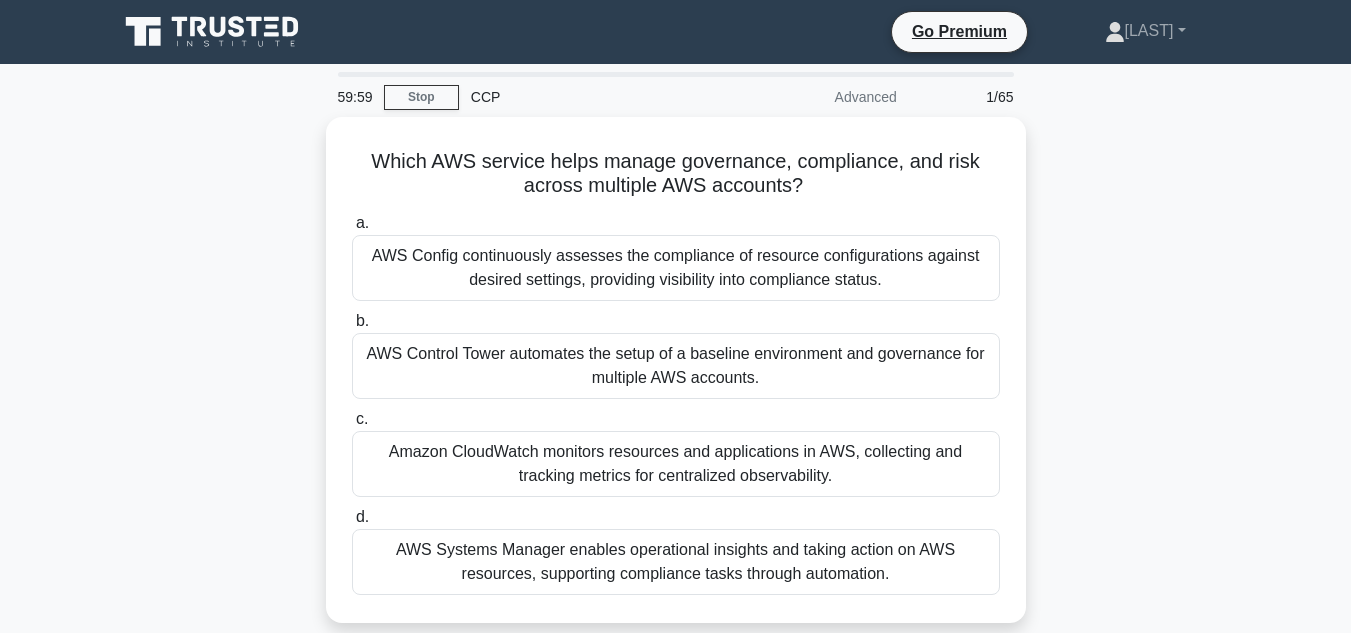 scroll, scrollTop: 0, scrollLeft: 0, axis: both 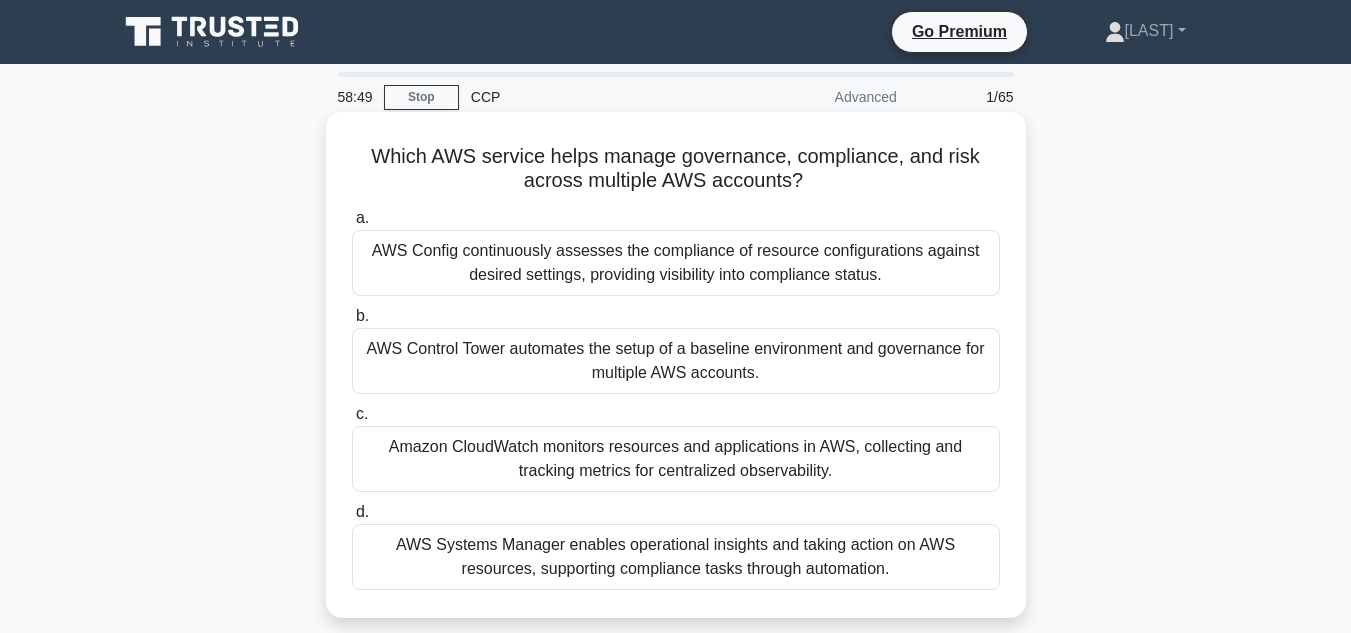 click on "AWS Config continuously assesses the compliance of resource configurations against desired settings, providing visibility into compliance status." at bounding box center (676, 263) 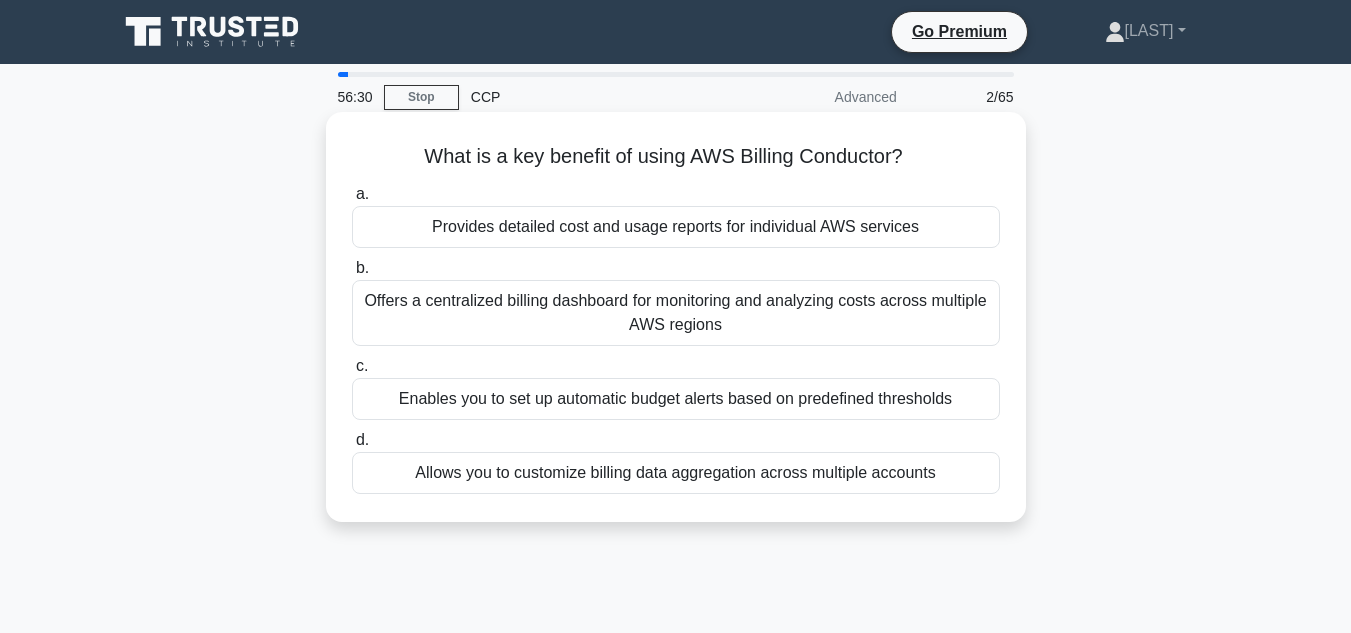 click on "Allows you to customize billing data aggregation across multiple accounts" at bounding box center [676, 473] 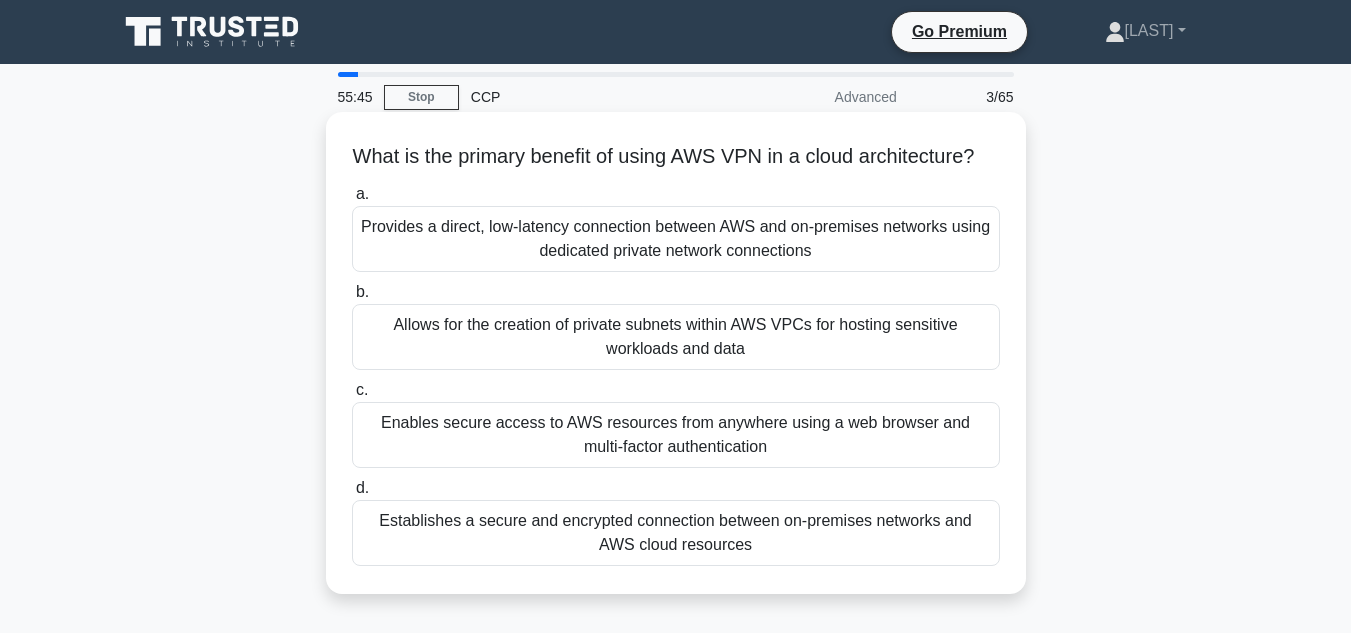 click on "Provides a direct, low-latency connection between AWS and on-premises networks using dedicated private network connections" at bounding box center [676, 239] 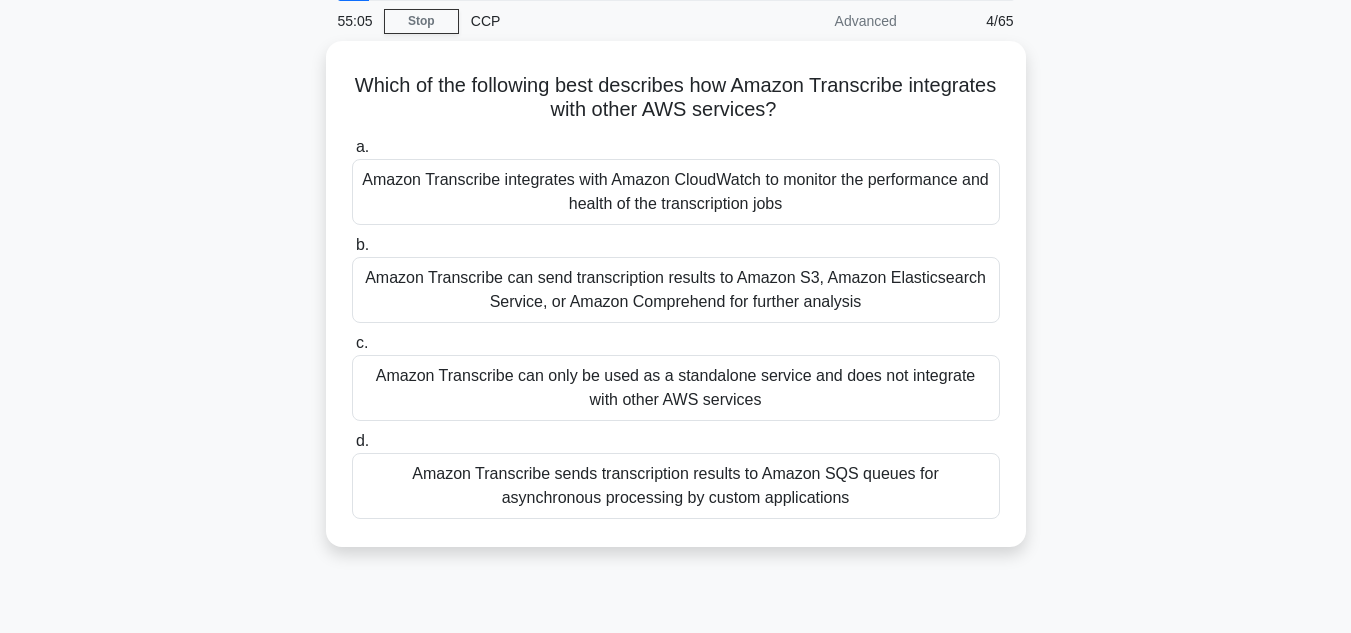 scroll, scrollTop: 80, scrollLeft: 0, axis: vertical 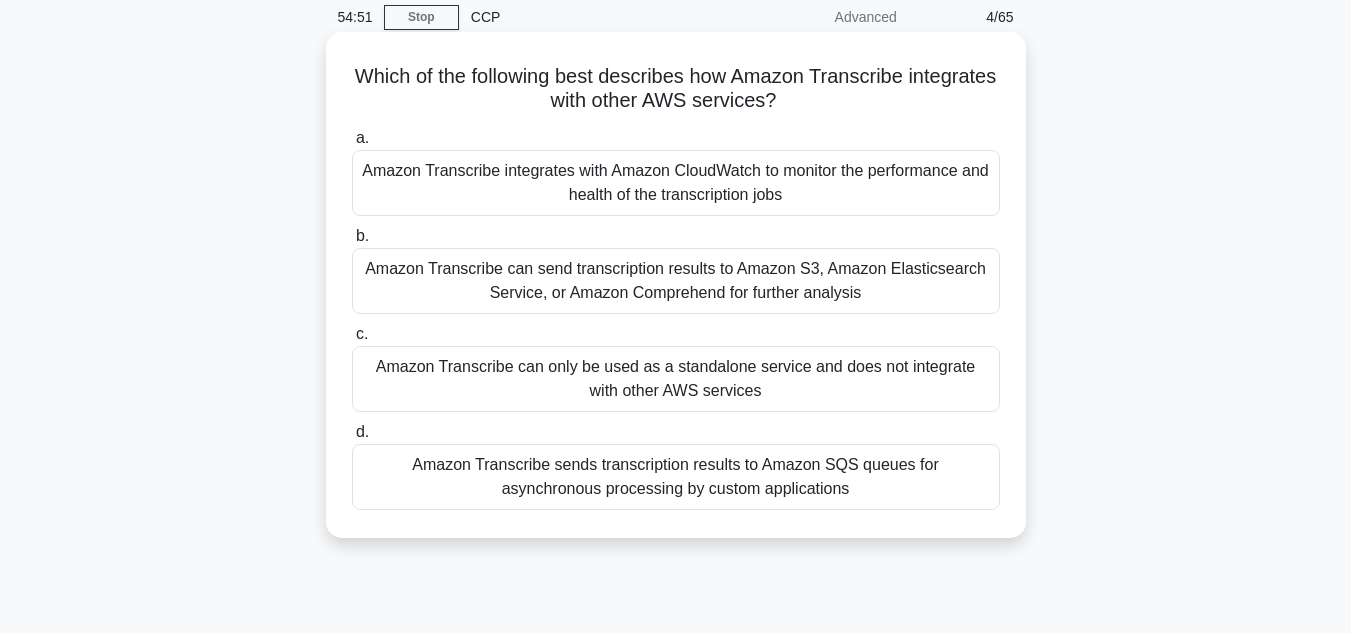 click on "Amazon Transcribe can send transcription results to Amazon S3, Amazon Elasticsearch Service, or Amazon Comprehend for further analysis" at bounding box center (676, 281) 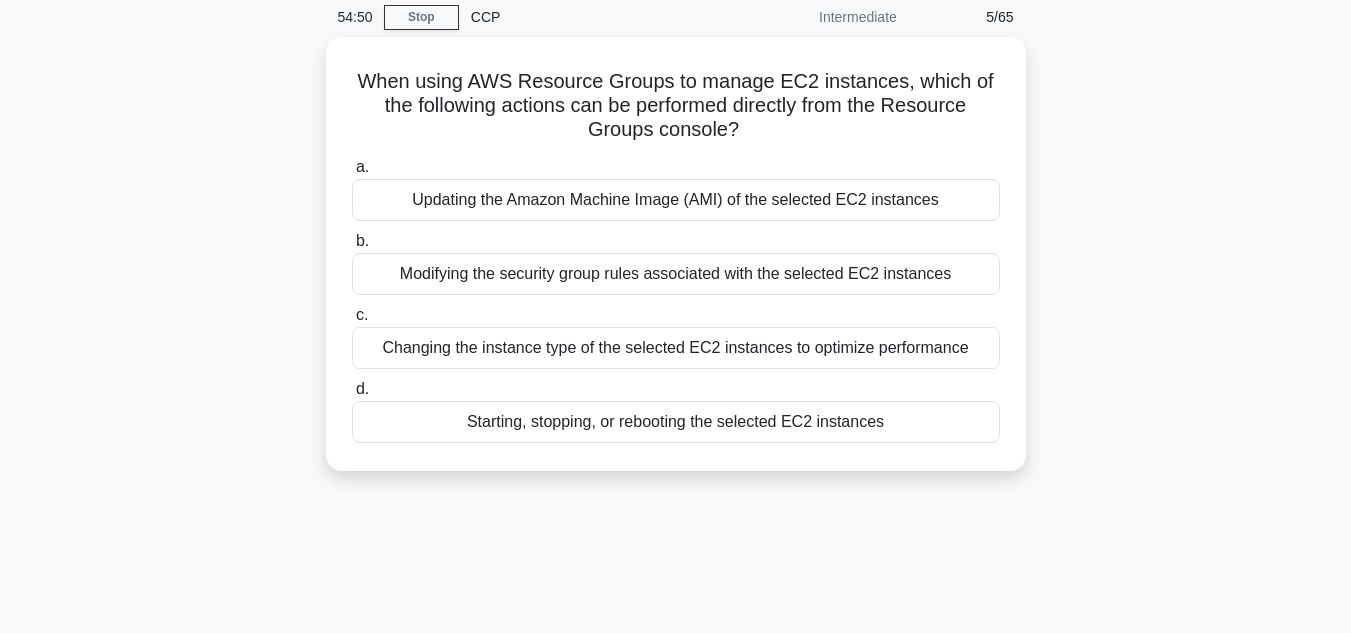 scroll, scrollTop: 0, scrollLeft: 0, axis: both 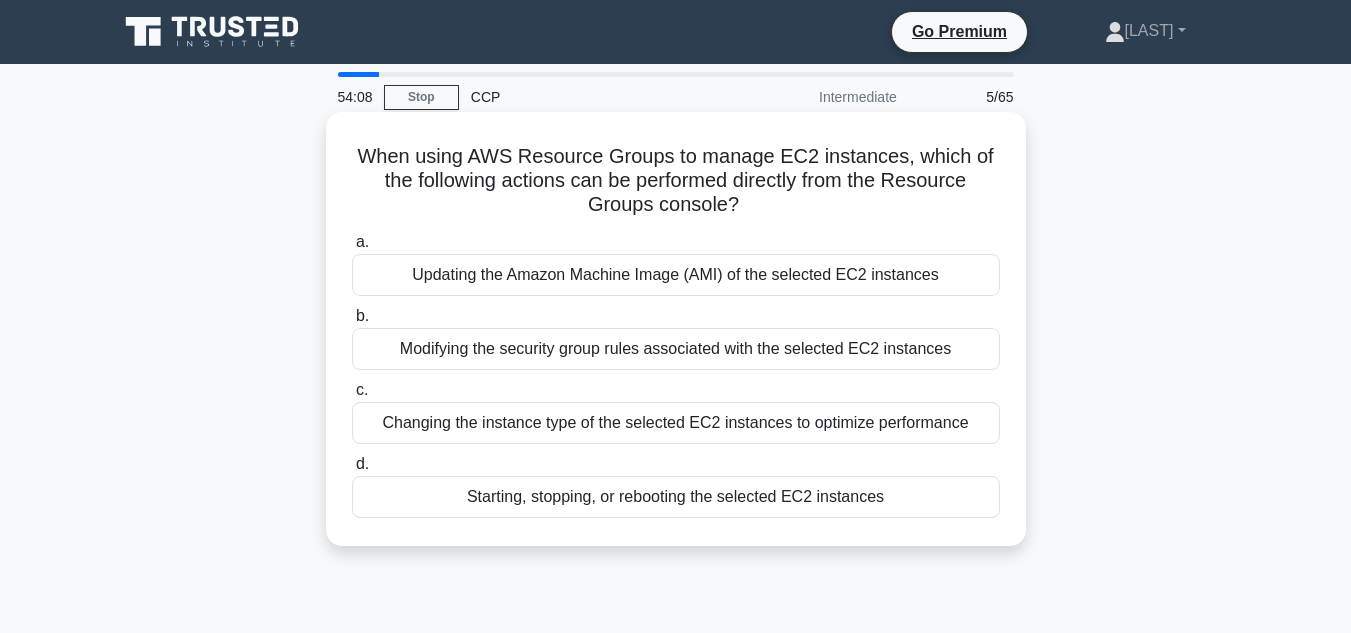 click on "Starting, stopping, or rebooting the selected EC2 instances" at bounding box center [676, 497] 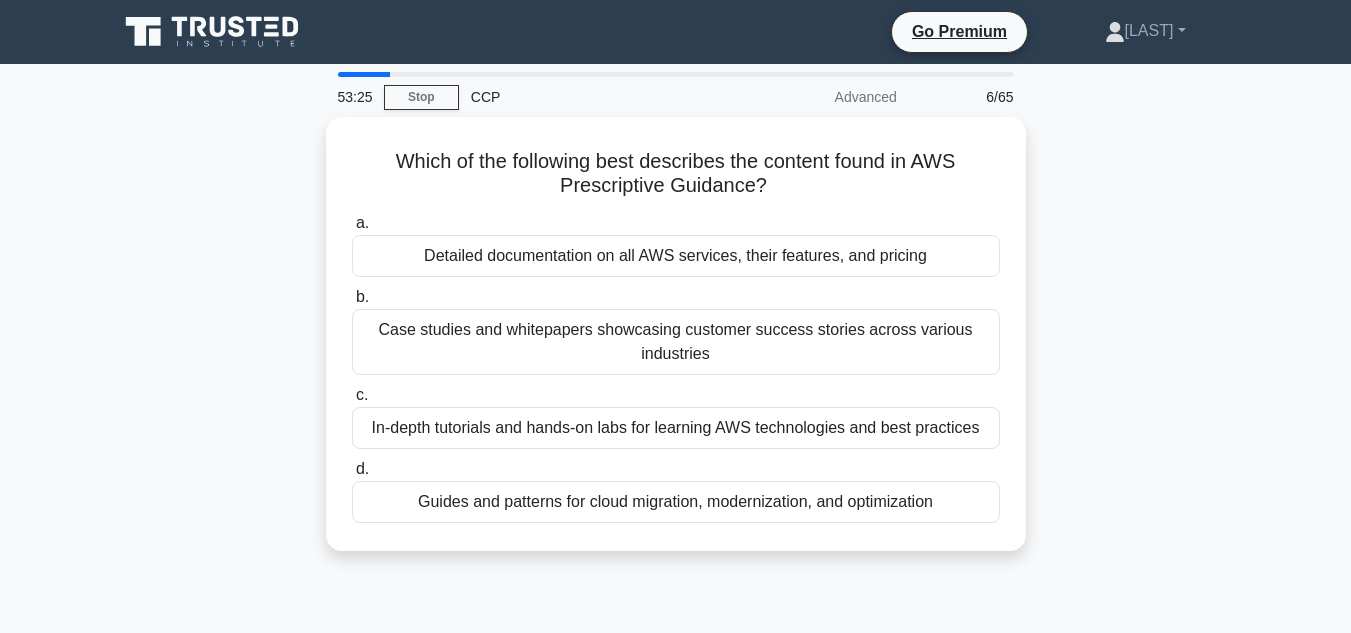 click on "Guides and patterns for cloud migration, modernization, and optimization" at bounding box center (676, 502) 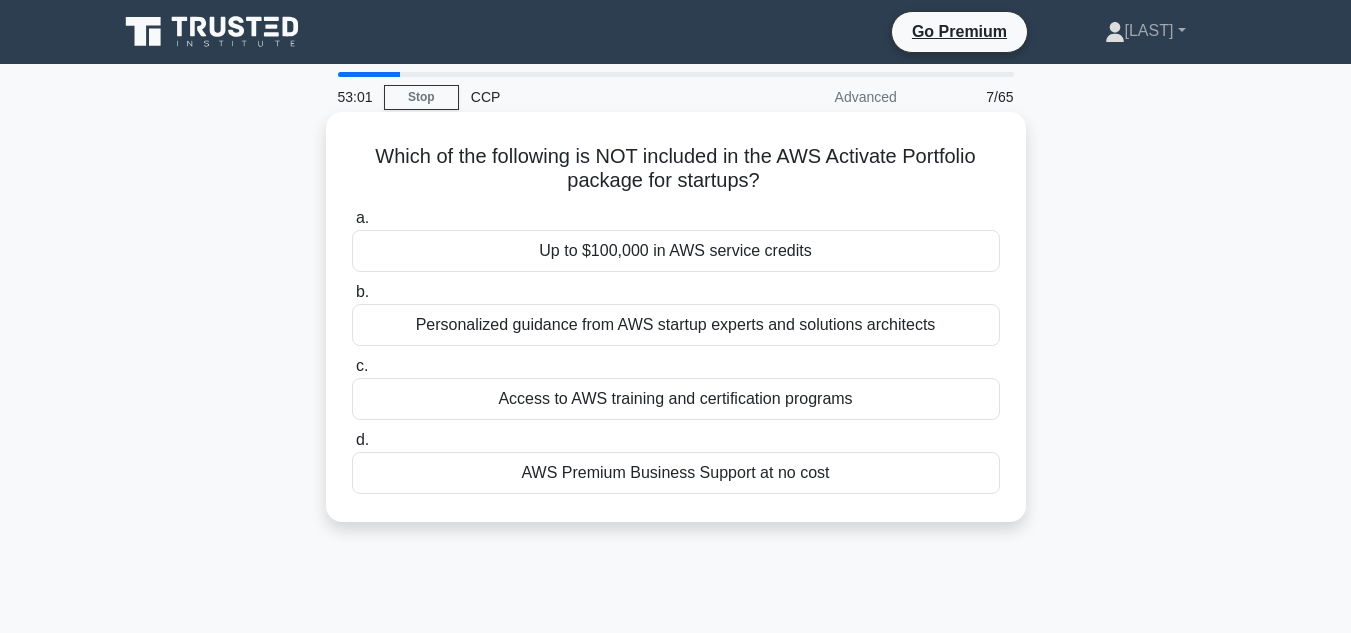click on "AWS Premium Business Support at no cost" at bounding box center (676, 473) 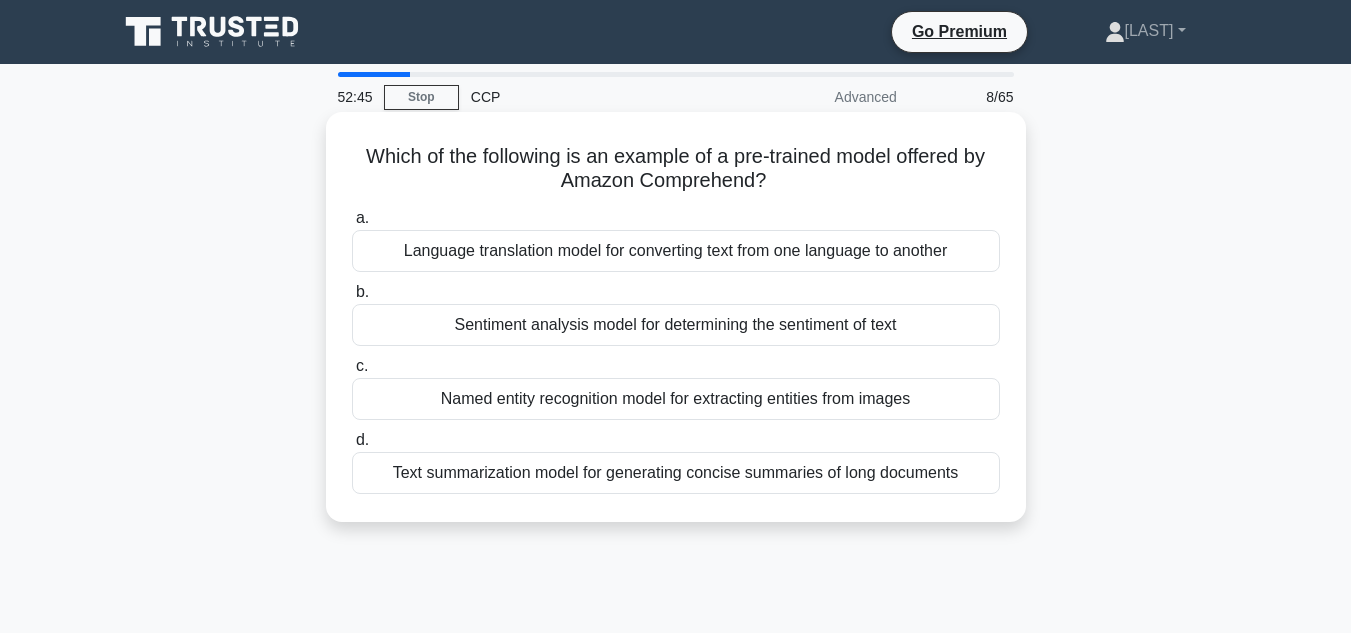 click on "Sentiment analysis model for determining the sentiment of text" at bounding box center (676, 325) 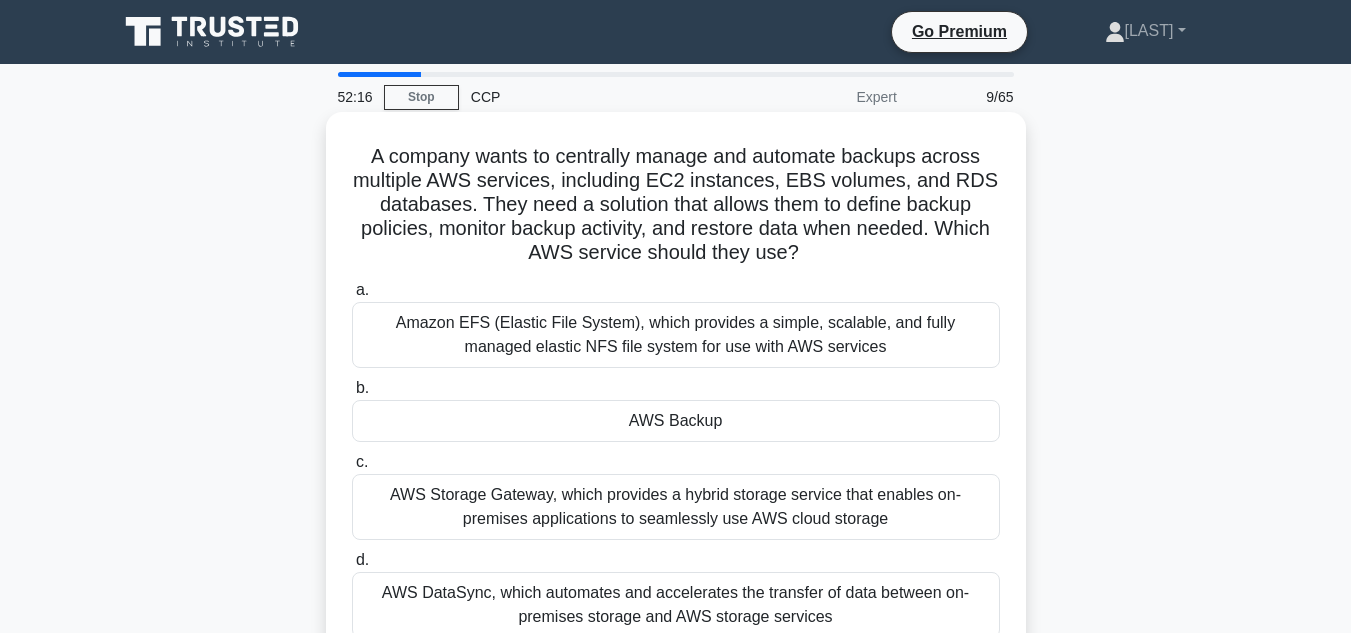 click on "AWS Backup" at bounding box center [676, 421] 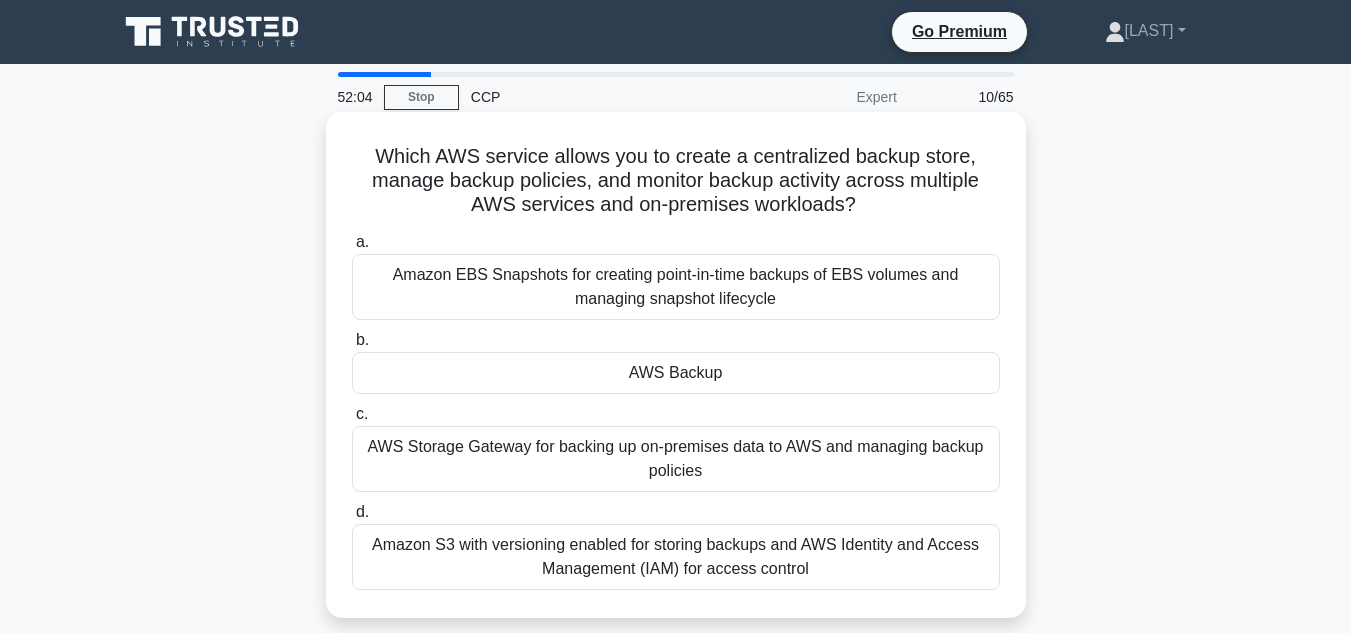 click on "AWS Backup" at bounding box center [676, 373] 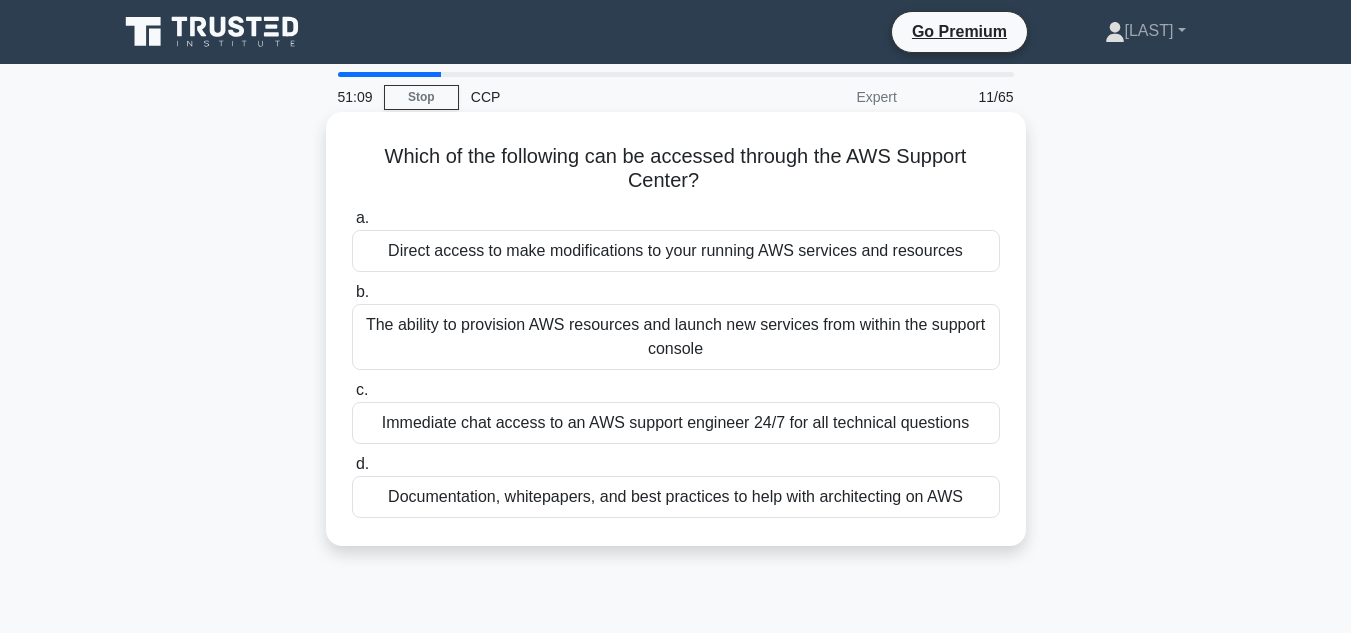 click on "Documentation, whitepapers, and best practices to help with architecting on AWS" at bounding box center [676, 497] 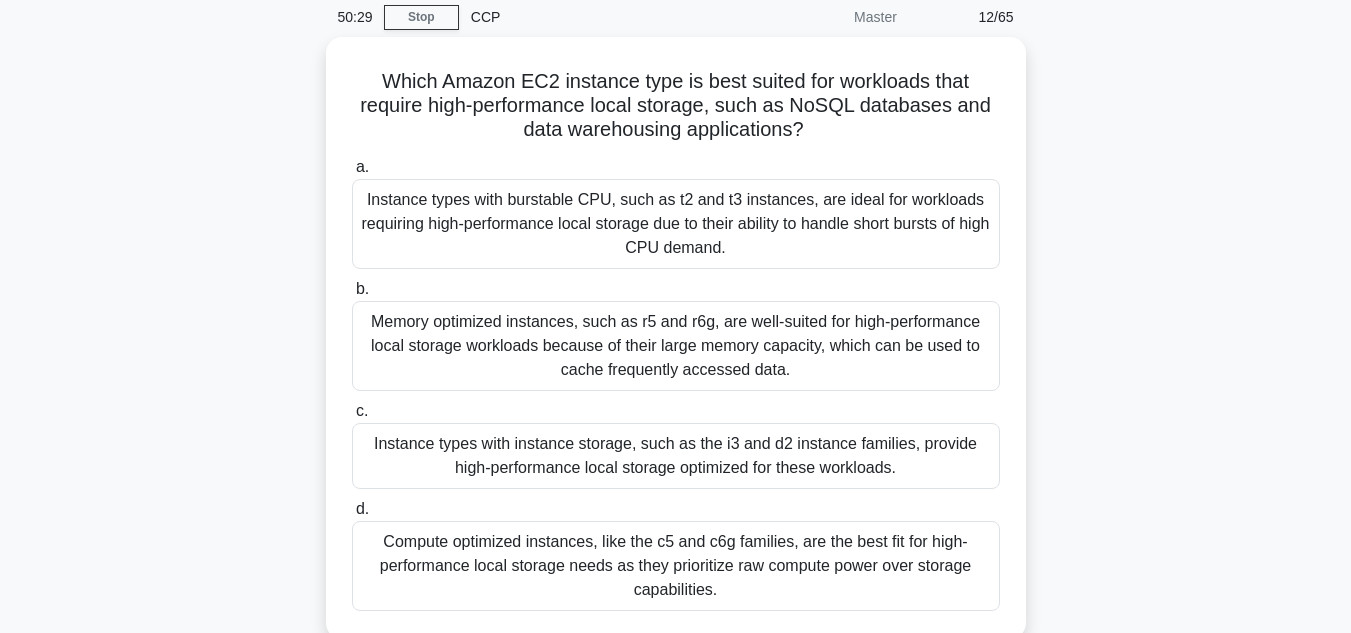 scroll, scrollTop: 120, scrollLeft: 0, axis: vertical 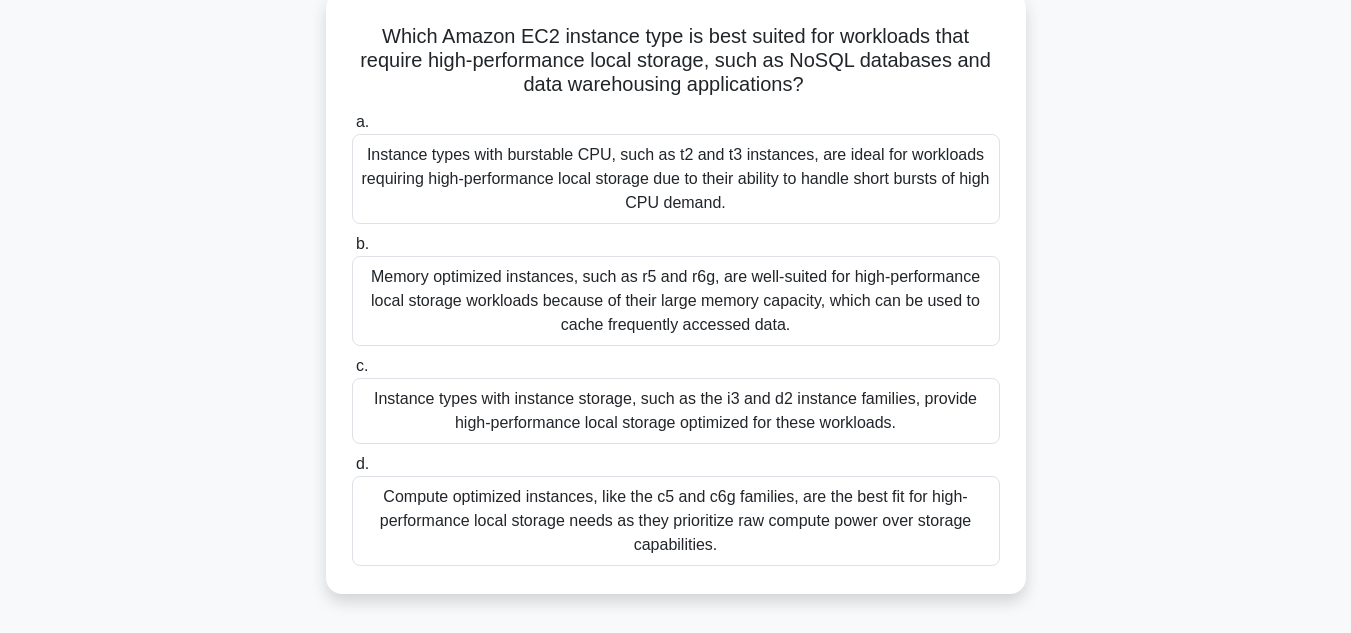 click on "Memory optimized instances, such as r5 and r6g, are well-suited for high-performance local storage workloads because of their large memory capacity, which can be used to cache frequently accessed data." at bounding box center [676, 301] 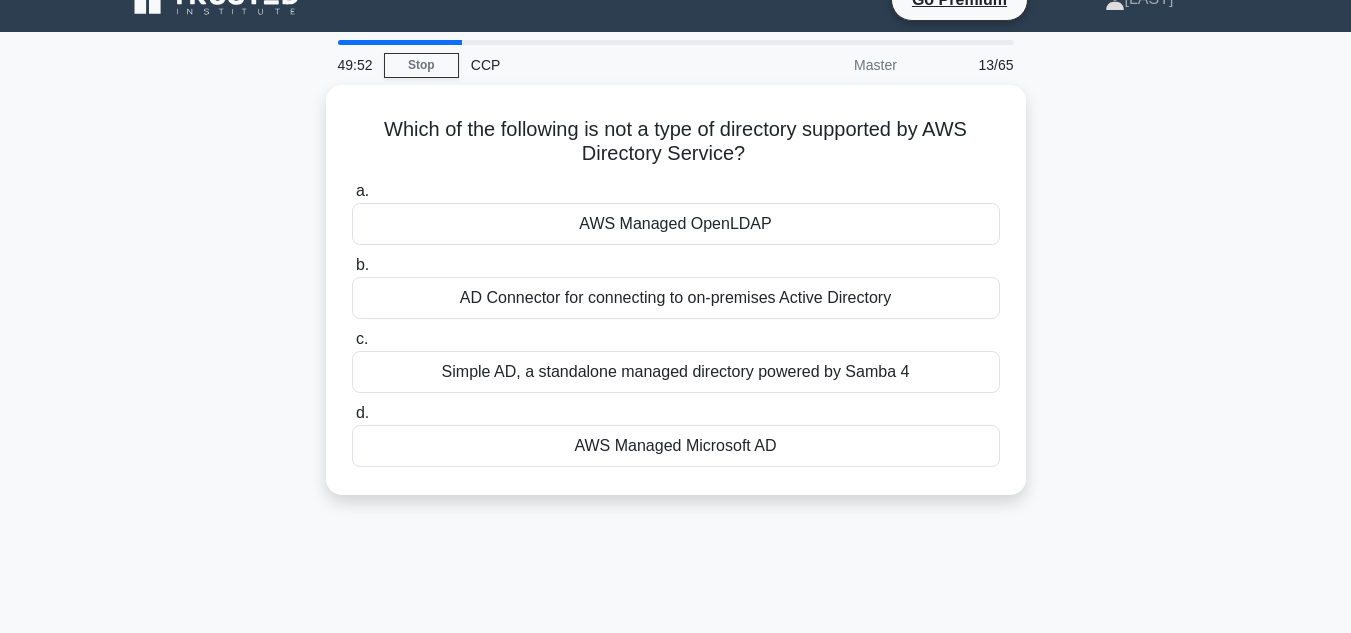 scroll, scrollTop: 0, scrollLeft: 0, axis: both 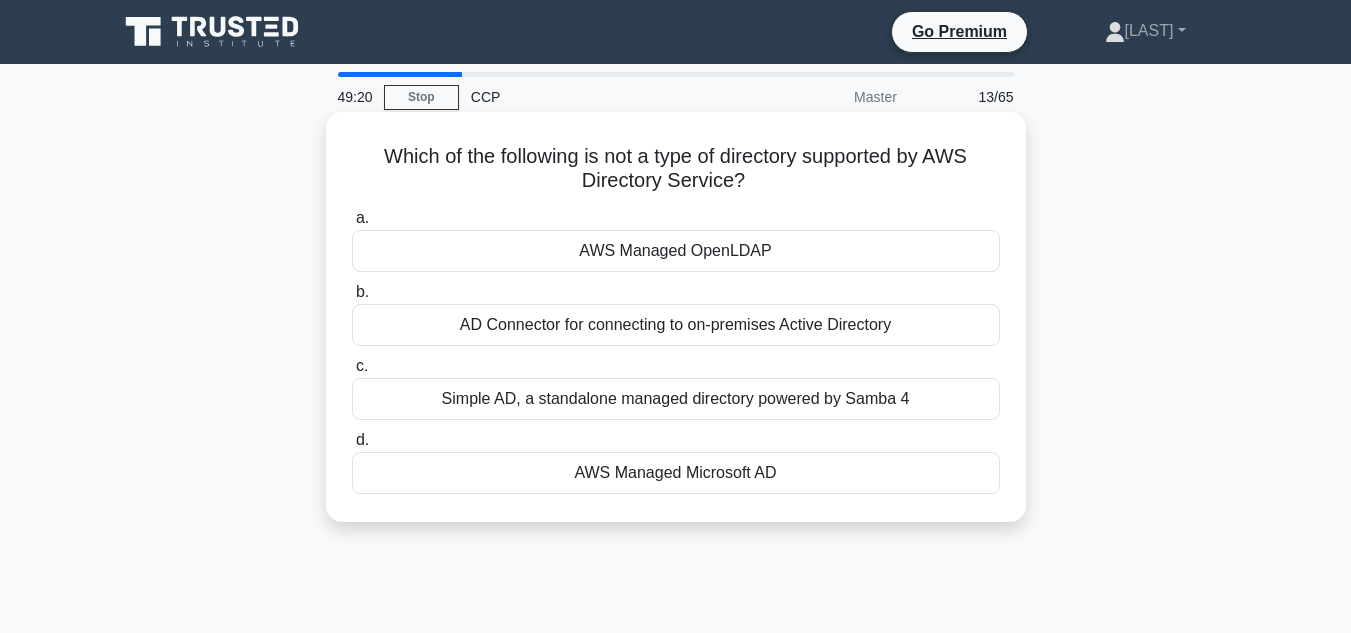 click on "AD Connector for connecting to on-premises Active Directory" at bounding box center (676, 325) 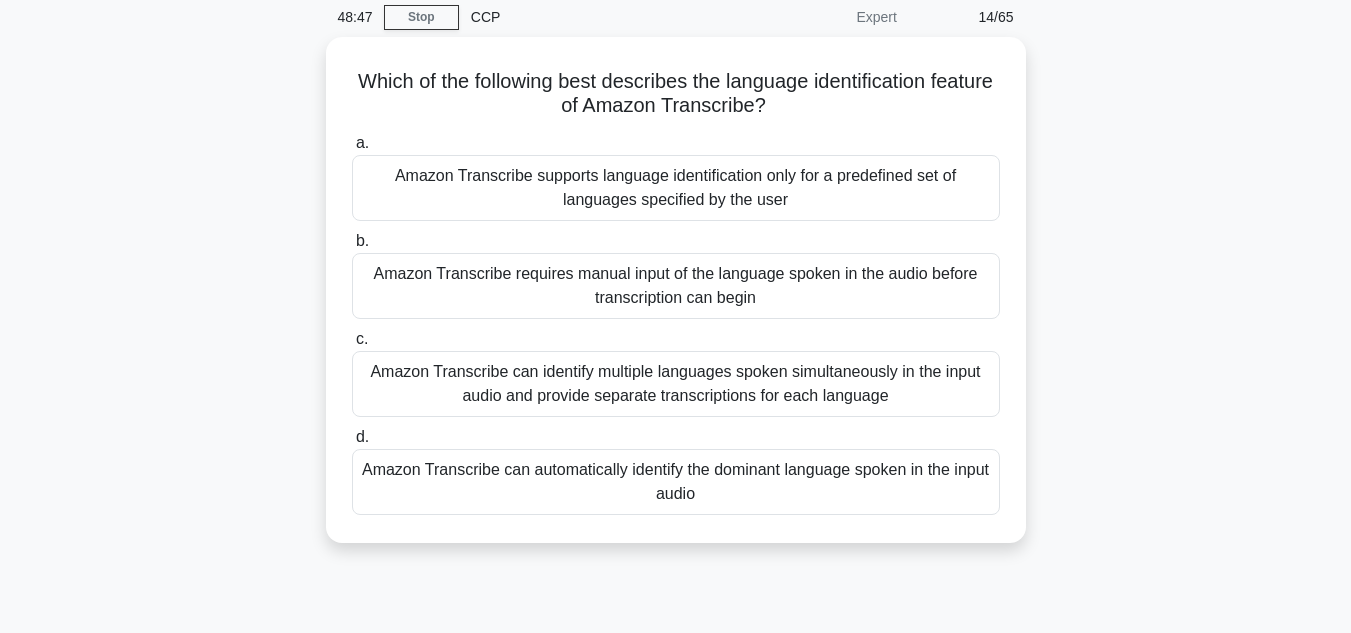 scroll, scrollTop: 120, scrollLeft: 0, axis: vertical 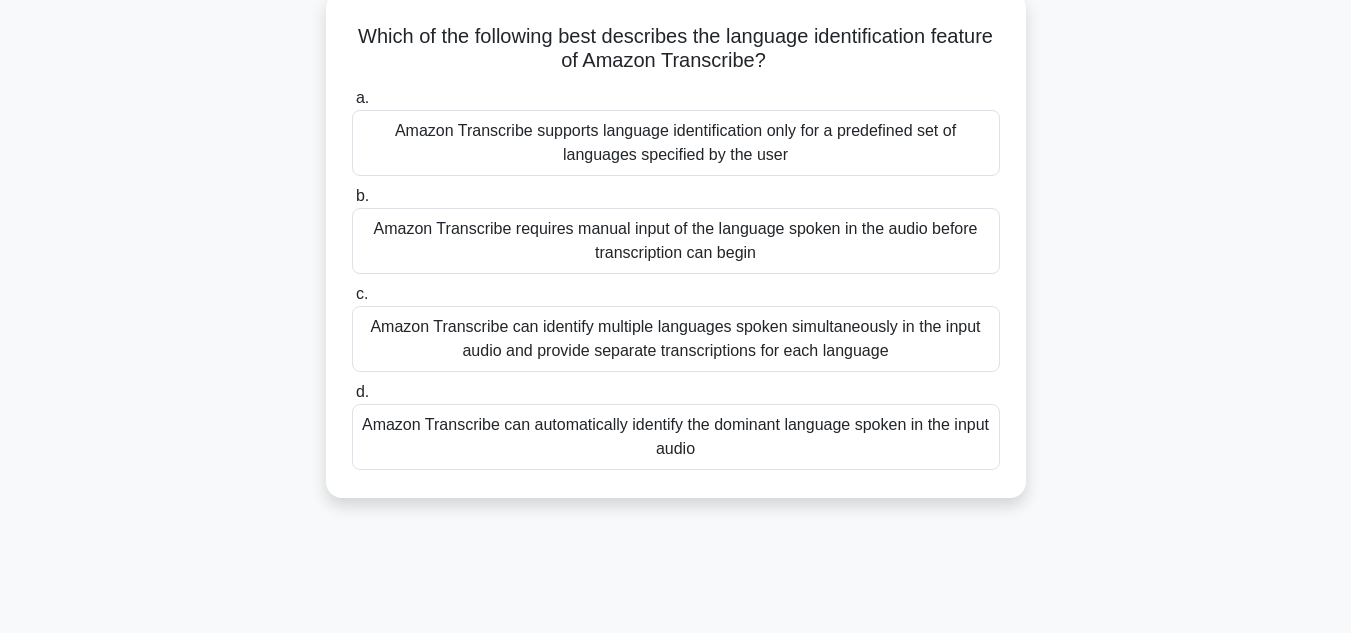 click on "Amazon Transcribe can automatically identify the dominant language spoken in the input audio" at bounding box center (676, 437) 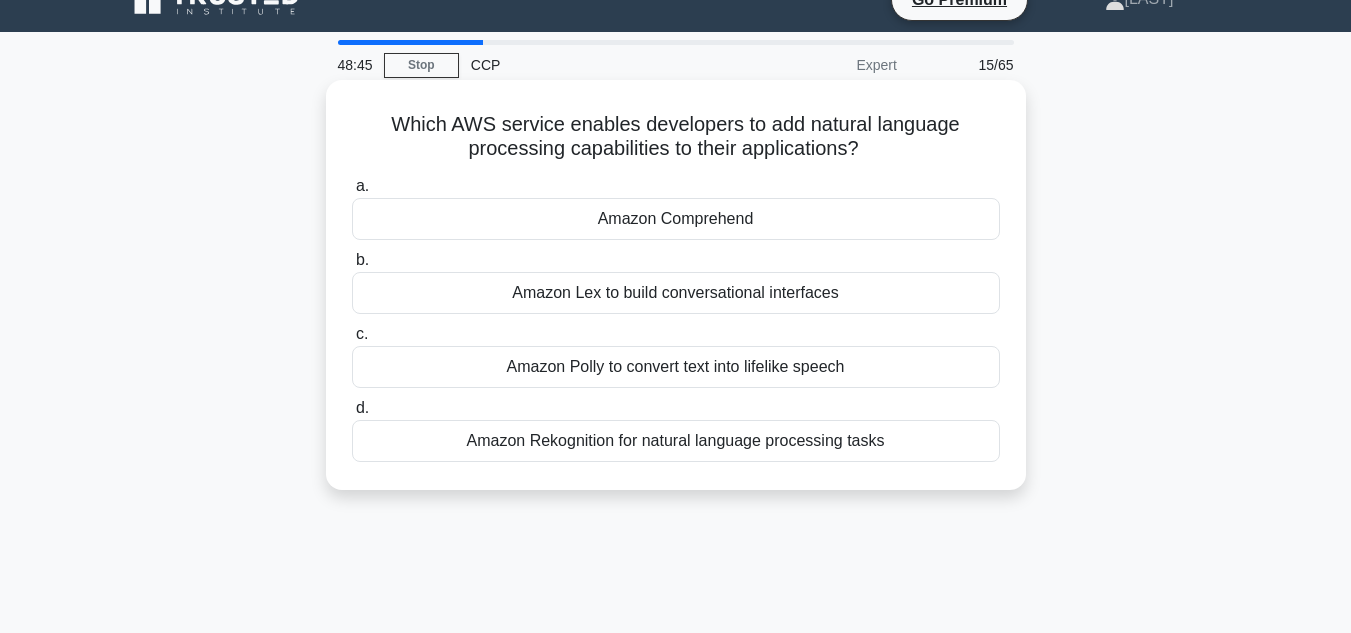 scroll, scrollTop: 0, scrollLeft: 0, axis: both 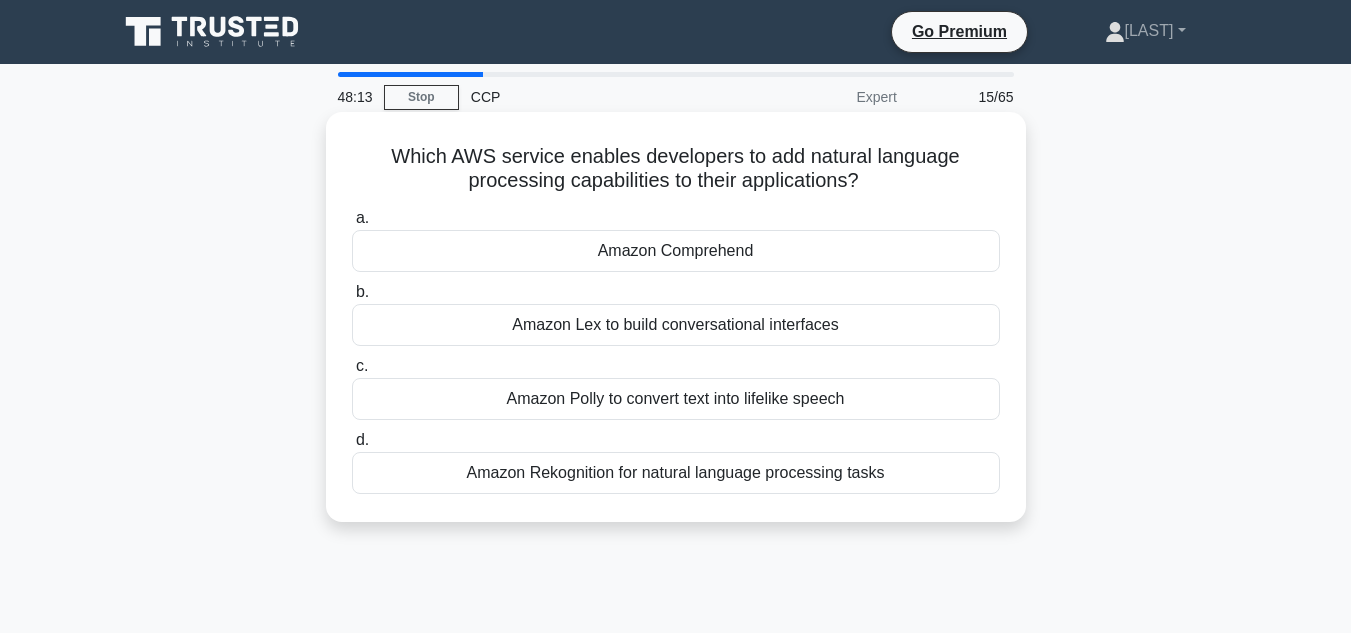 click on "Amazon Lex to build conversational interfaces" at bounding box center [676, 325] 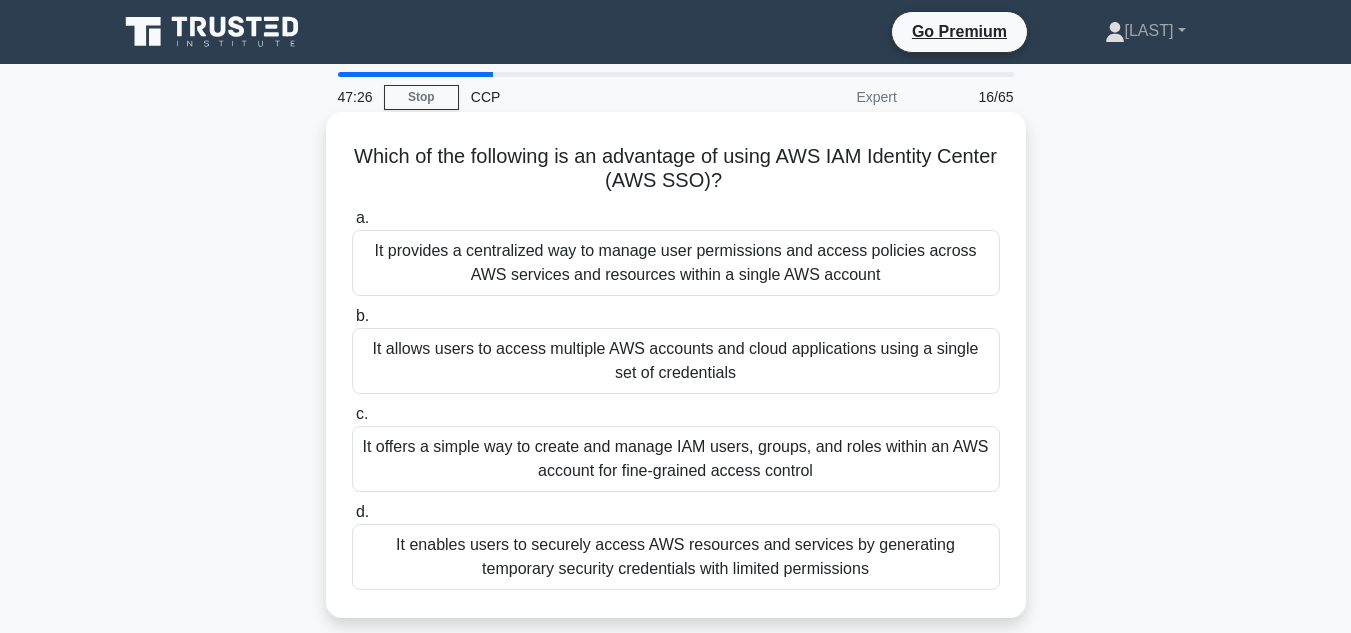 click on "It allows users to access multiple AWS accounts and cloud applications using a single set of credentials" at bounding box center (676, 361) 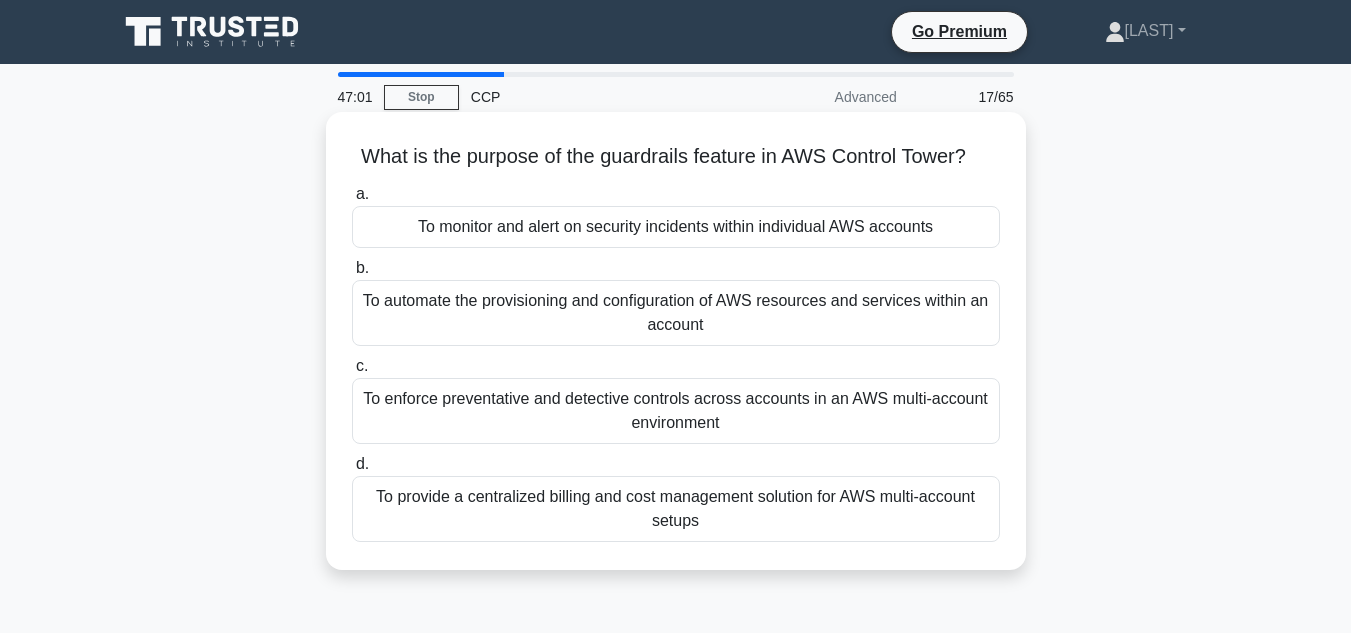 click on "To enforce preventative and detective controls across accounts in an AWS multi-account environment" at bounding box center (676, 411) 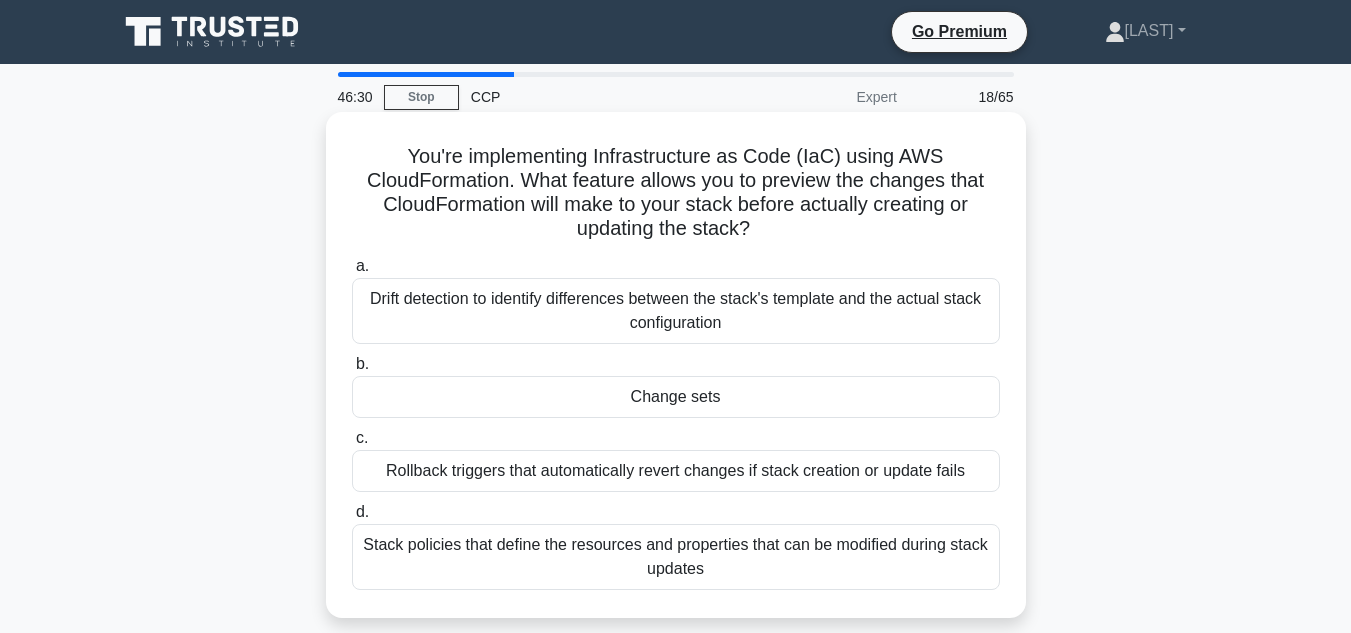 click on "Change sets" at bounding box center (676, 397) 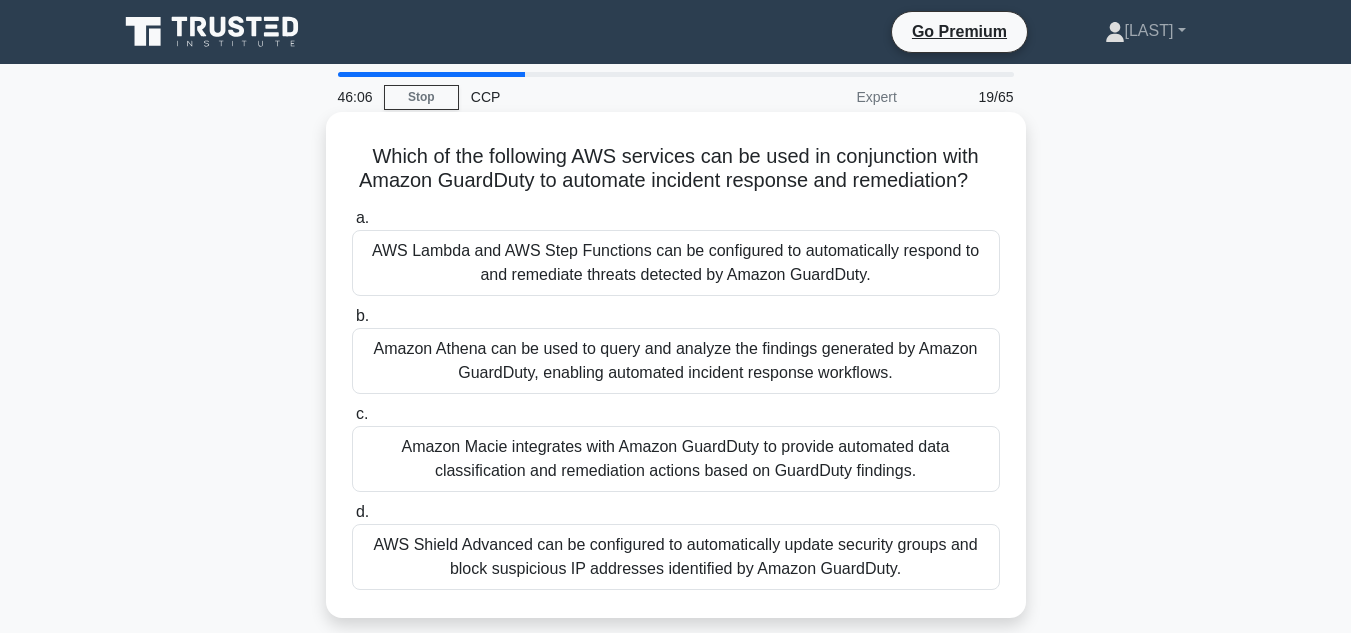scroll, scrollTop: 40, scrollLeft: 0, axis: vertical 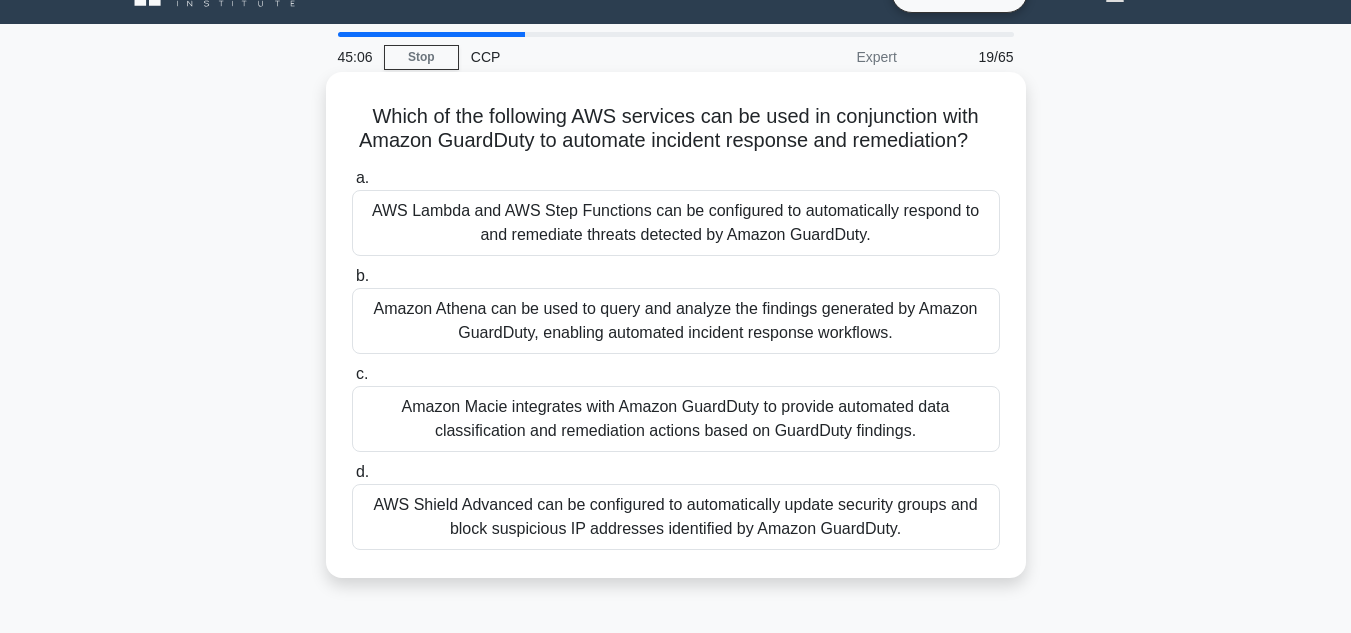 click on "AWS Shield Advanced can be configured to automatically update security groups and block suspicious IP addresses identified by Amazon GuardDuty." at bounding box center [676, 517] 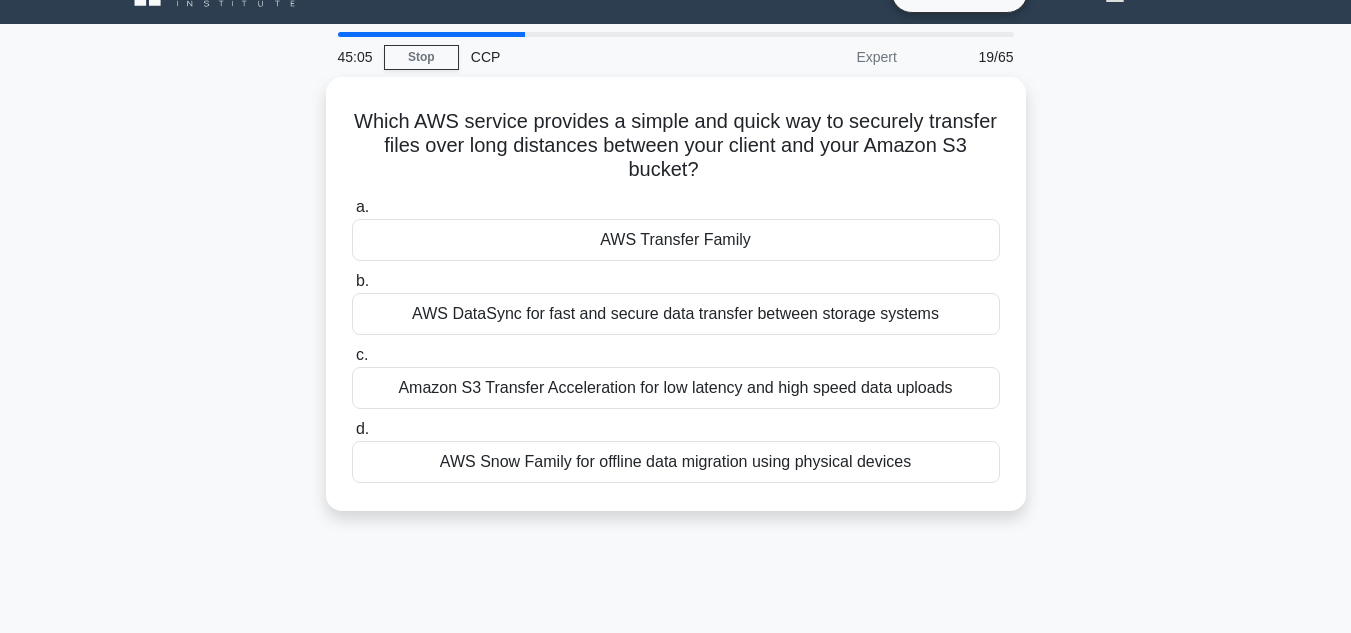 scroll, scrollTop: 0, scrollLeft: 0, axis: both 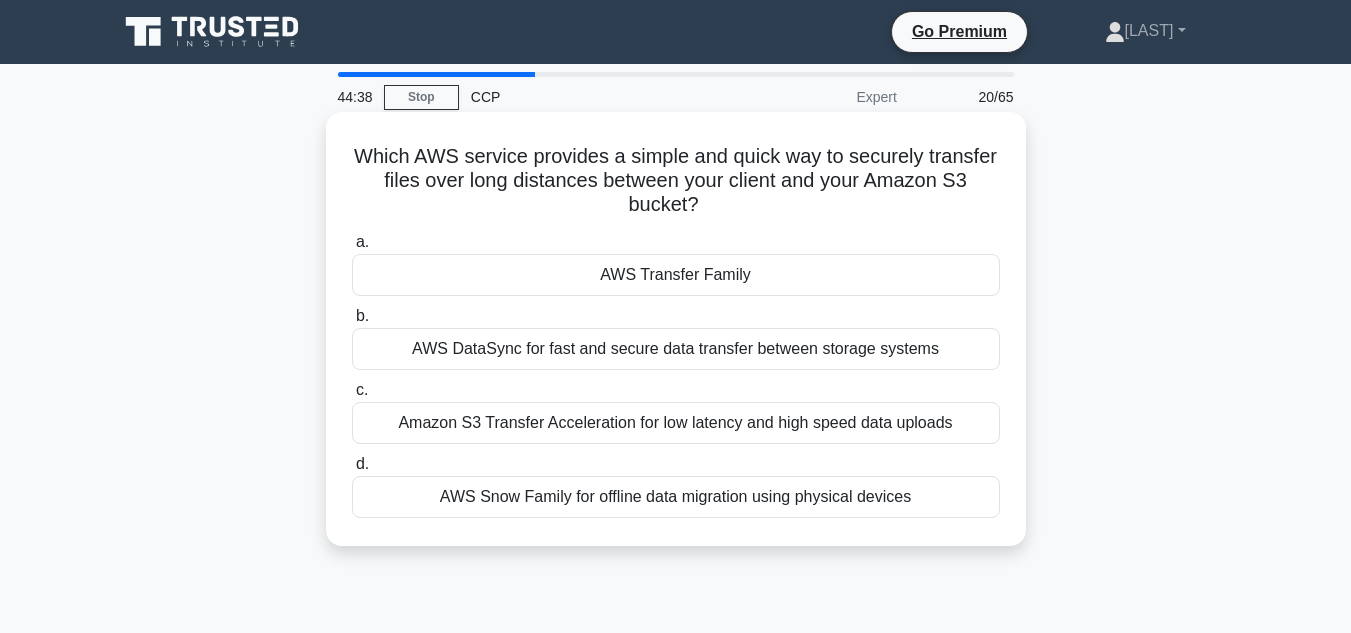 click on "AWS Transfer Family" at bounding box center (676, 275) 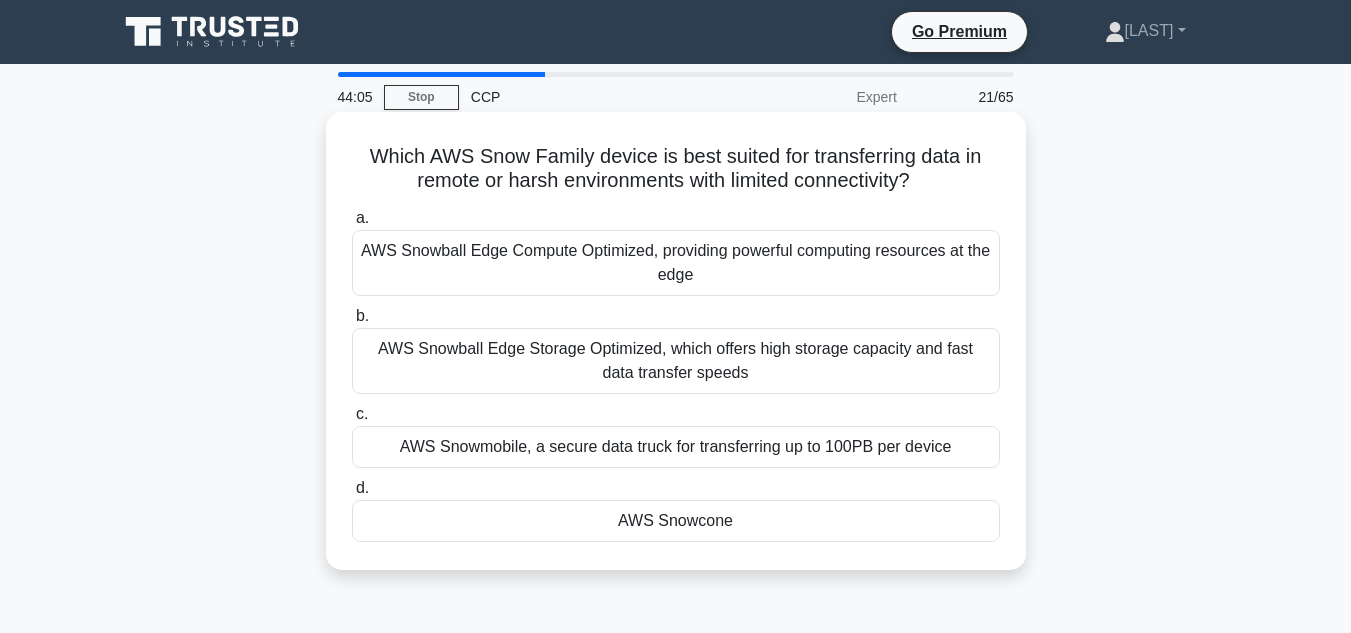 click on "AWS Snowball Edge Storage Optimized, which offers high storage capacity and fast data transfer speeds" at bounding box center (676, 361) 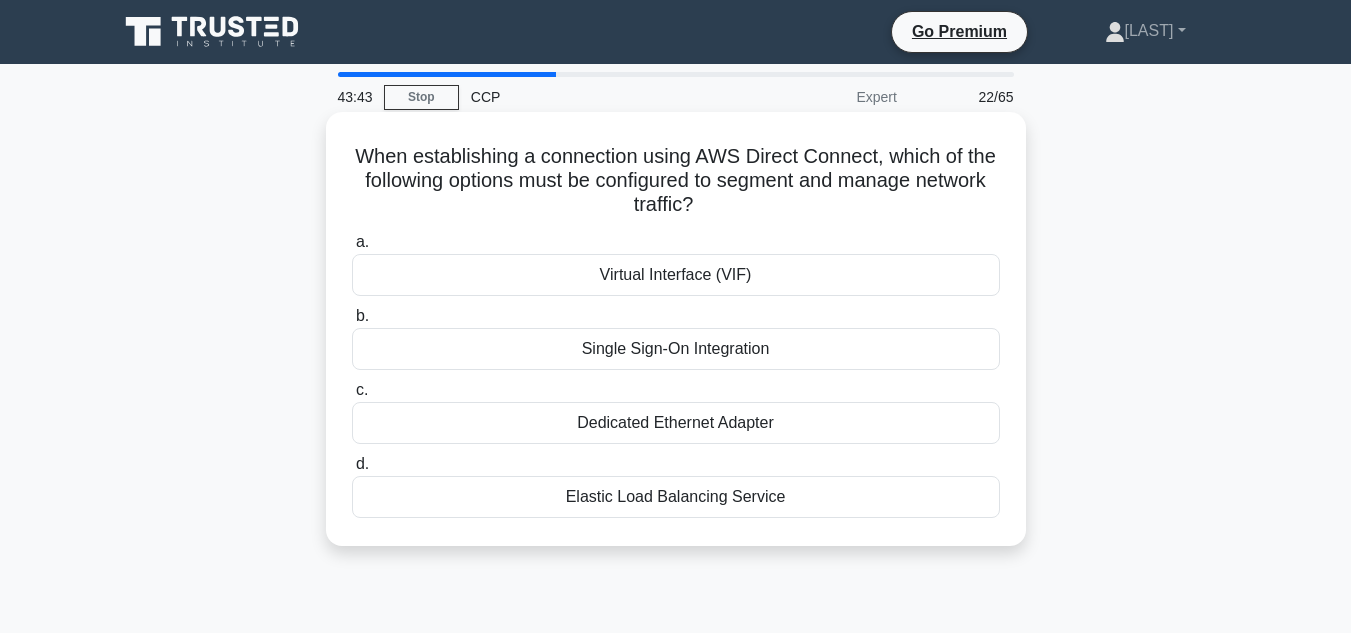 click on "Virtual Interface (VIF)" at bounding box center [676, 275] 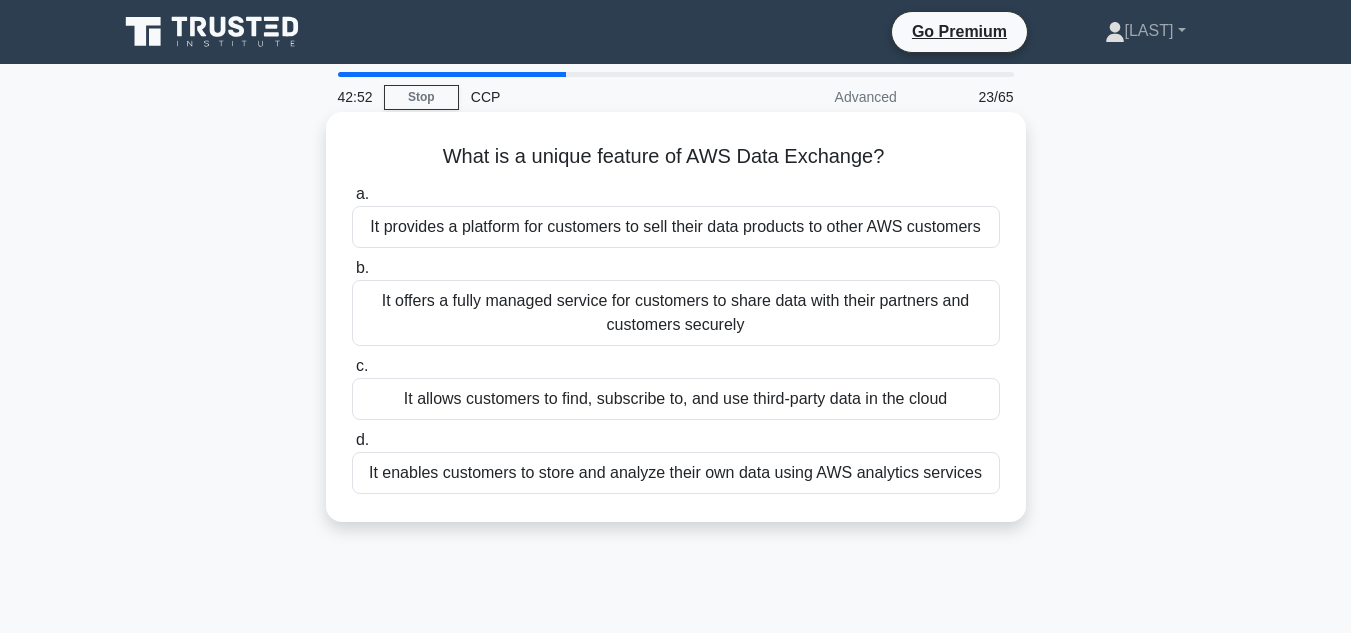 click on "It allows customers to find, subscribe to, and use third-party data in the cloud" at bounding box center (676, 399) 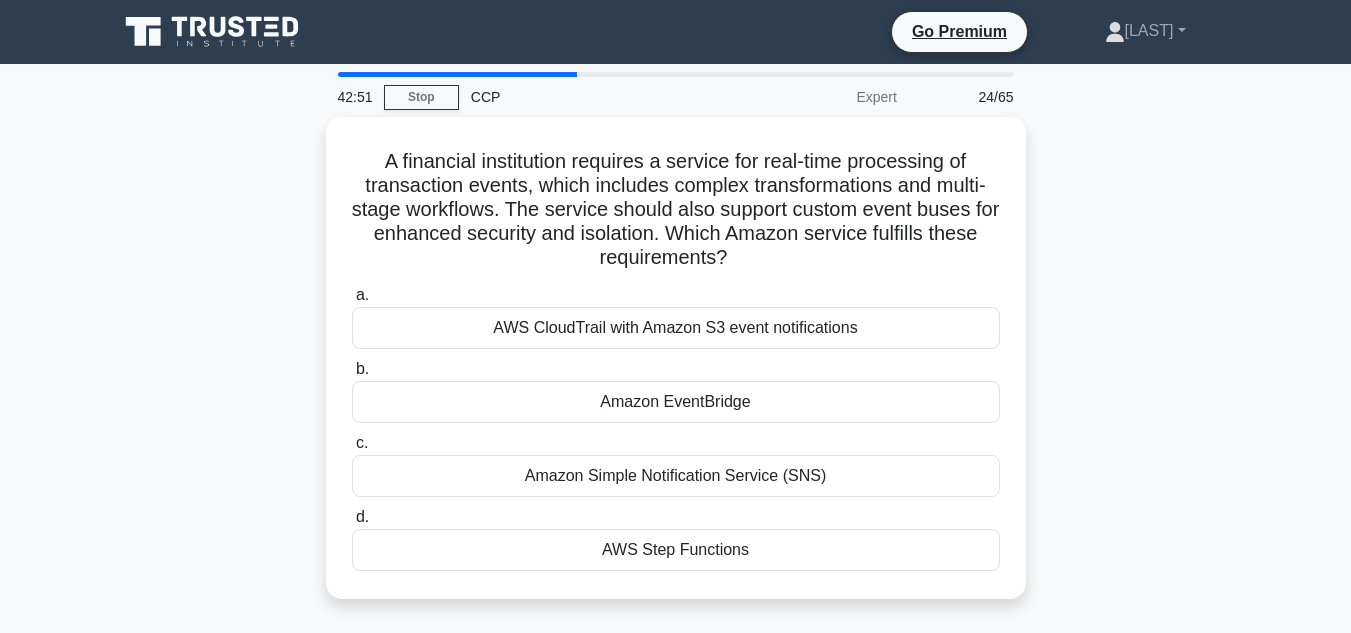 click on "Amazon EventBridge" at bounding box center [676, 402] 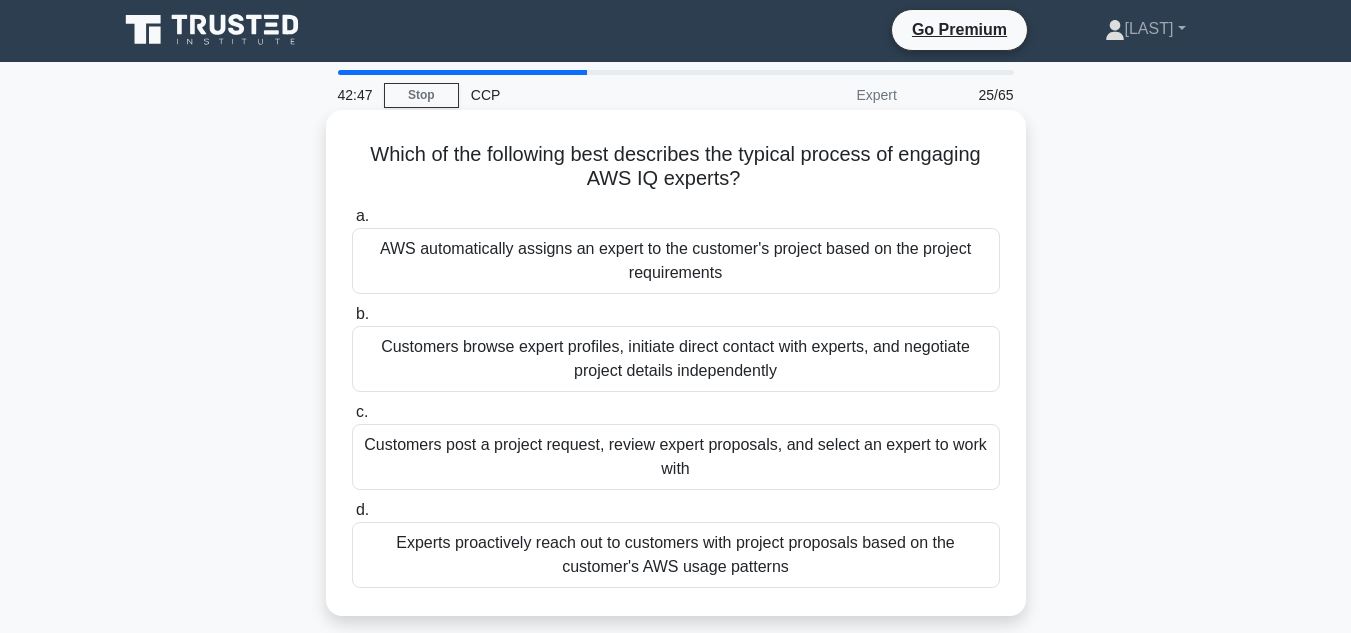 scroll, scrollTop: 0, scrollLeft: 0, axis: both 